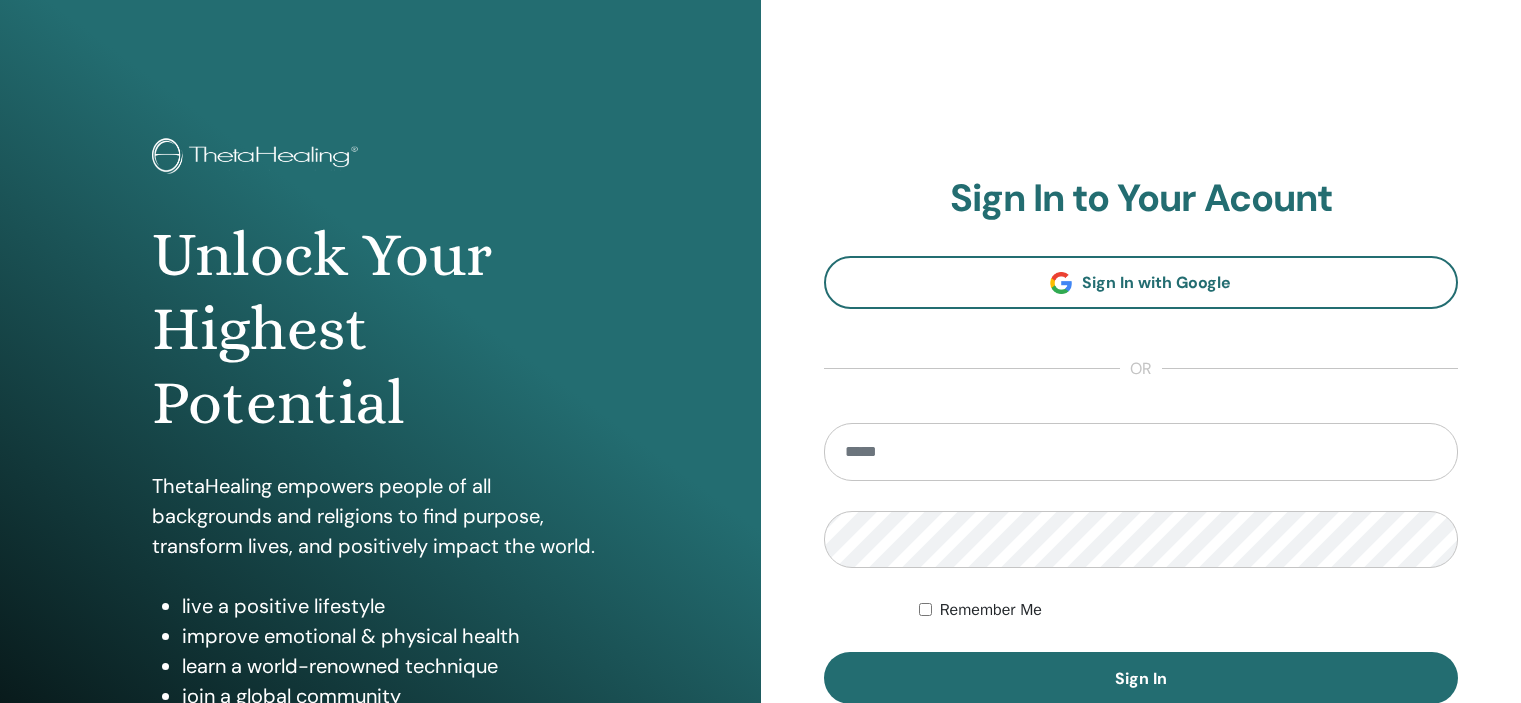 scroll, scrollTop: 0, scrollLeft: 0, axis: both 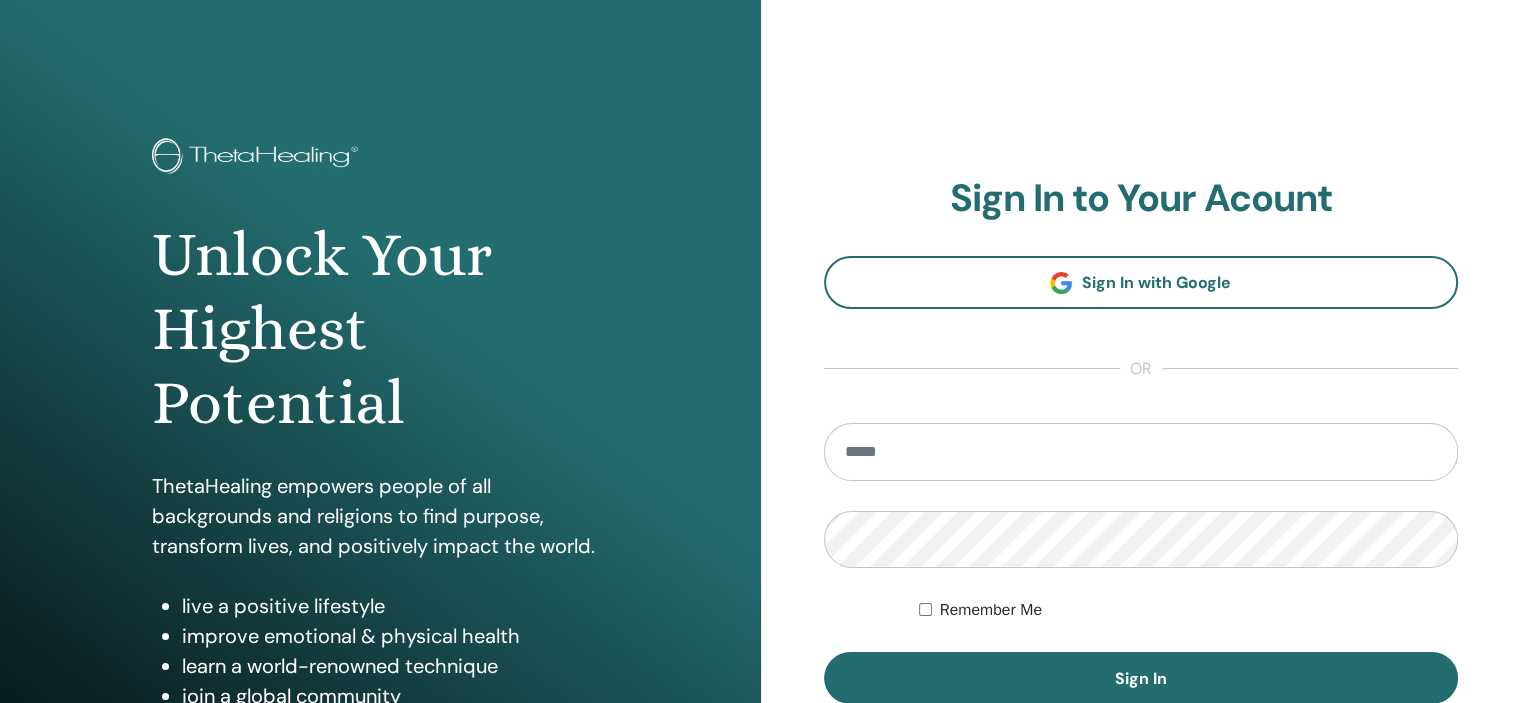 click at bounding box center (1141, 452) 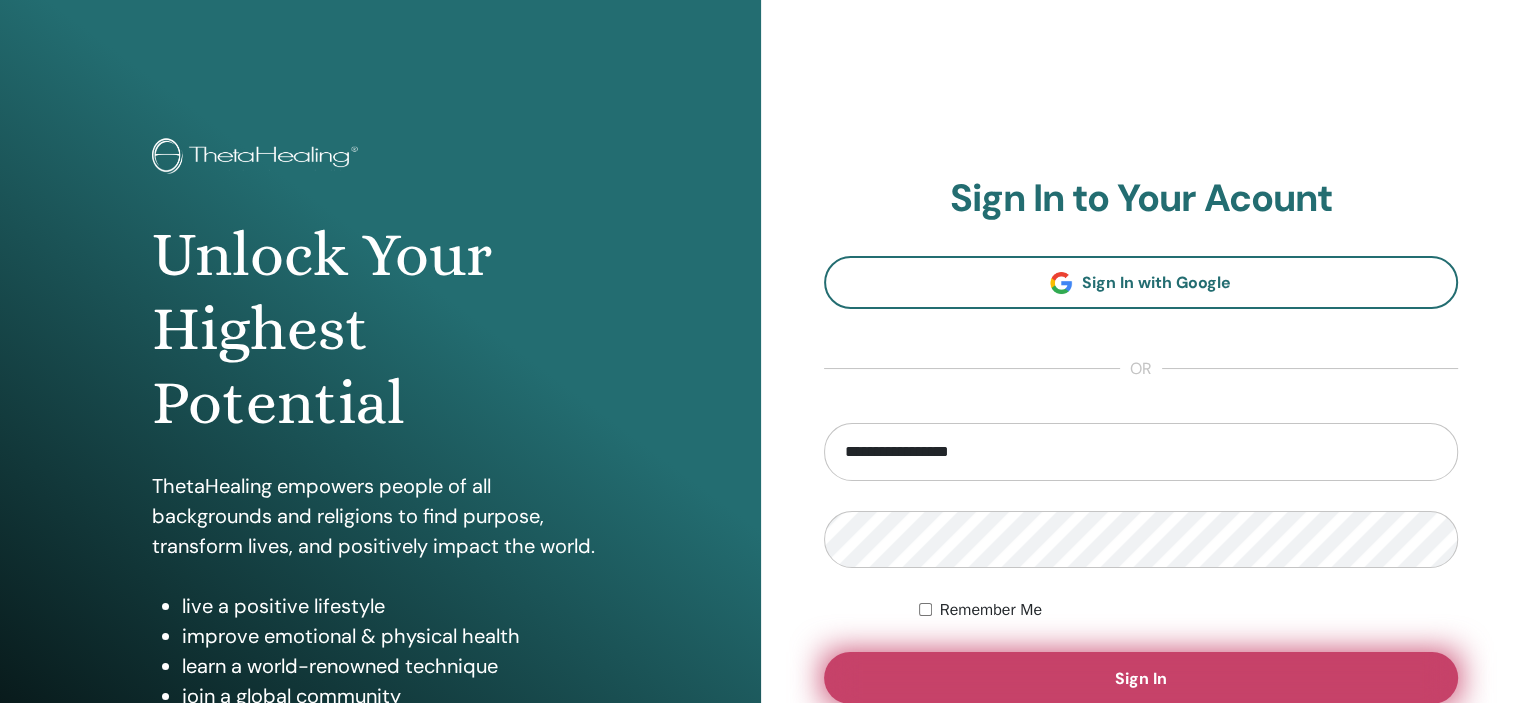click on "Sign In" at bounding box center [1141, 678] 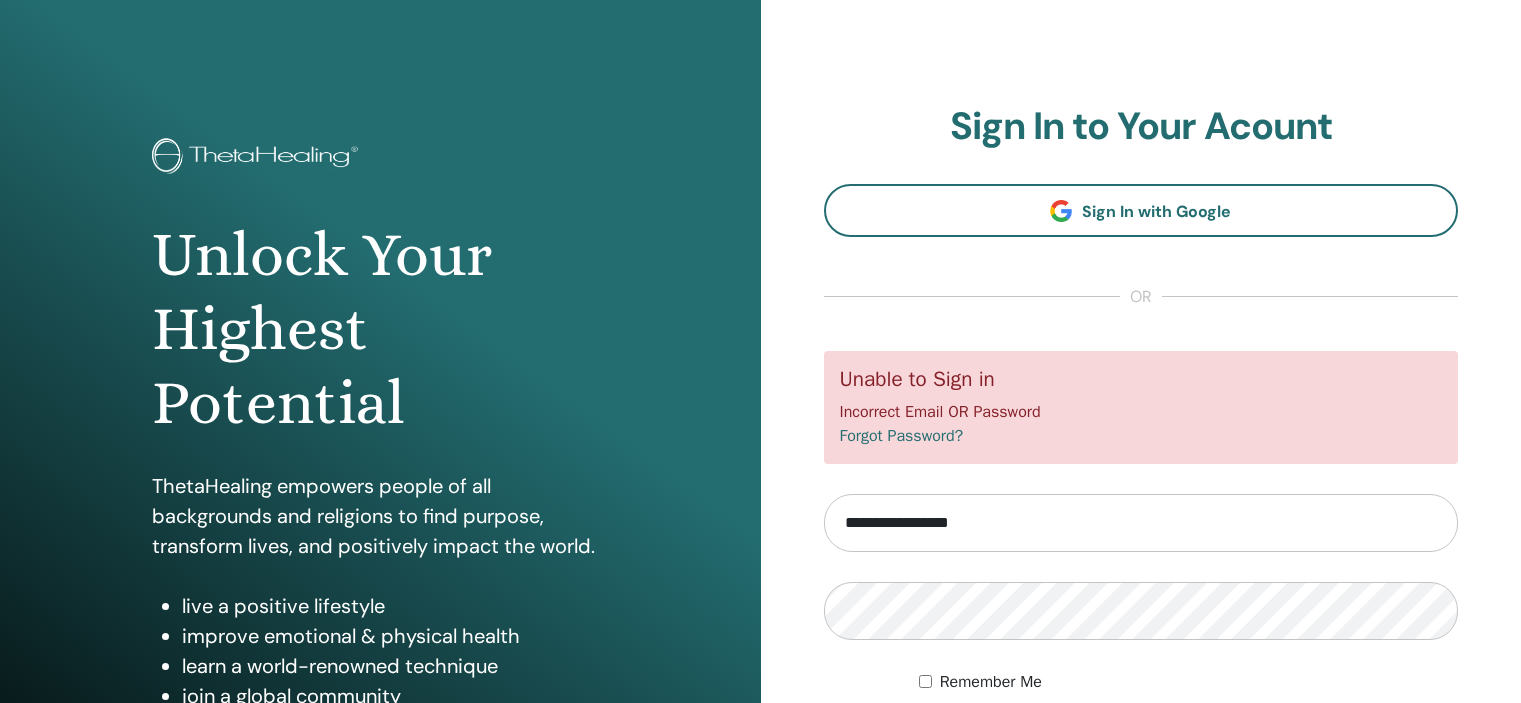 scroll, scrollTop: 0, scrollLeft: 0, axis: both 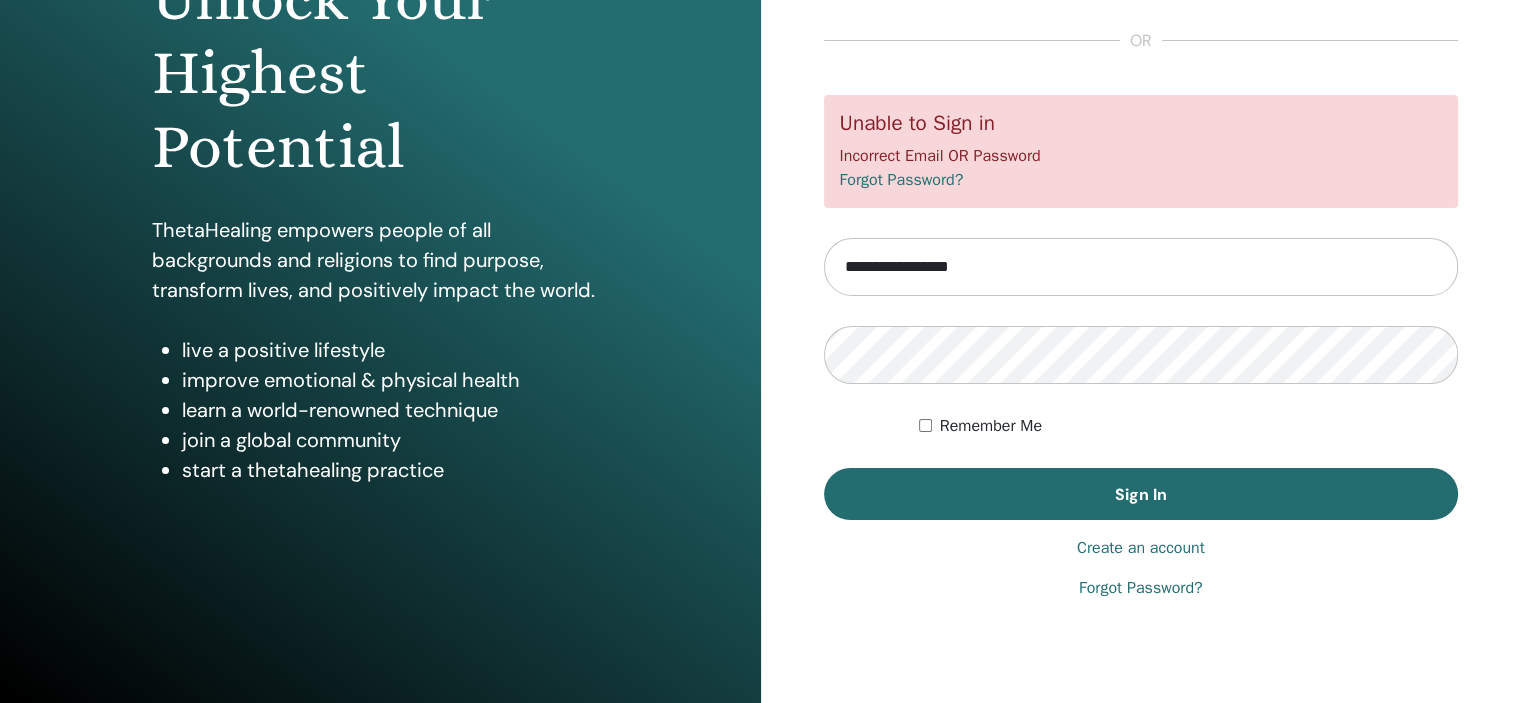 click on "Create an account" at bounding box center [1141, 548] 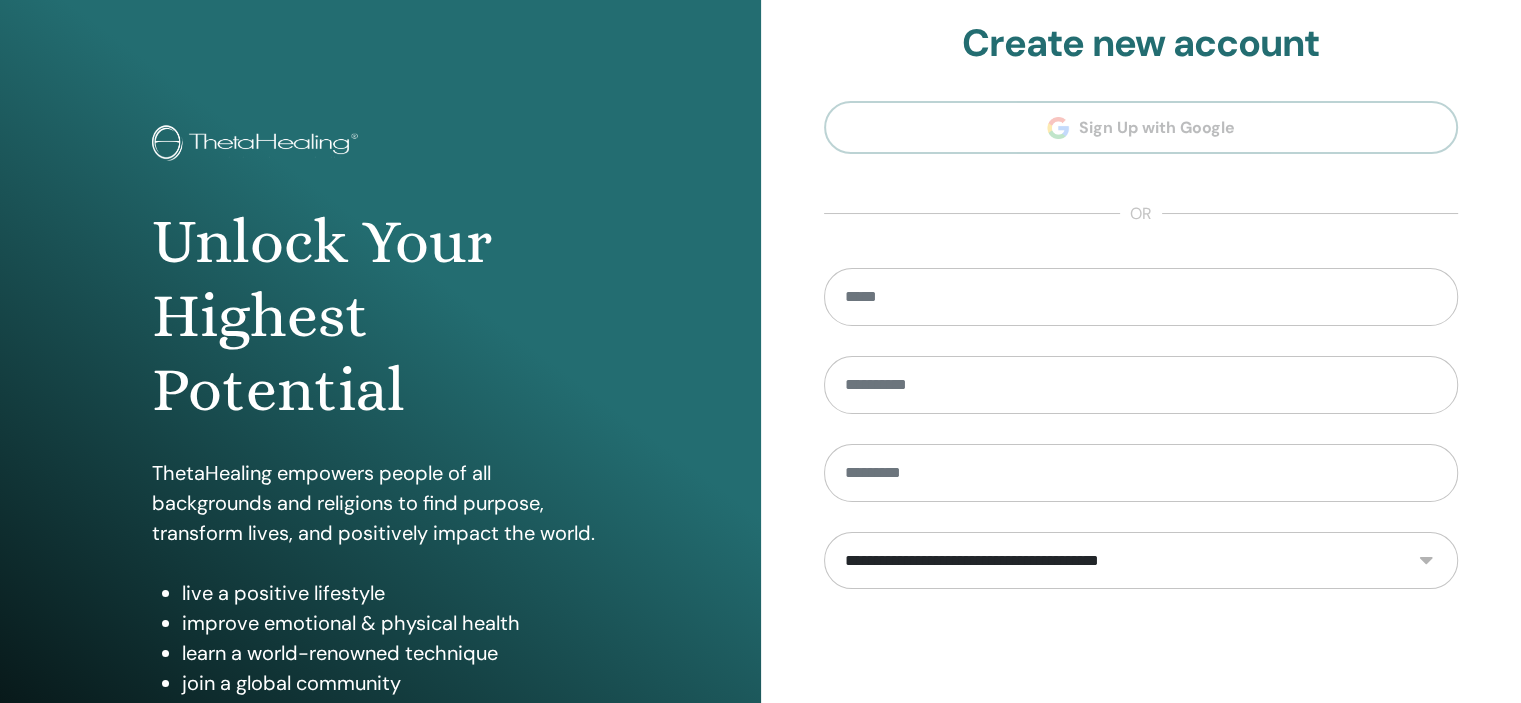 scroll, scrollTop: 0, scrollLeft: 0, axis: both 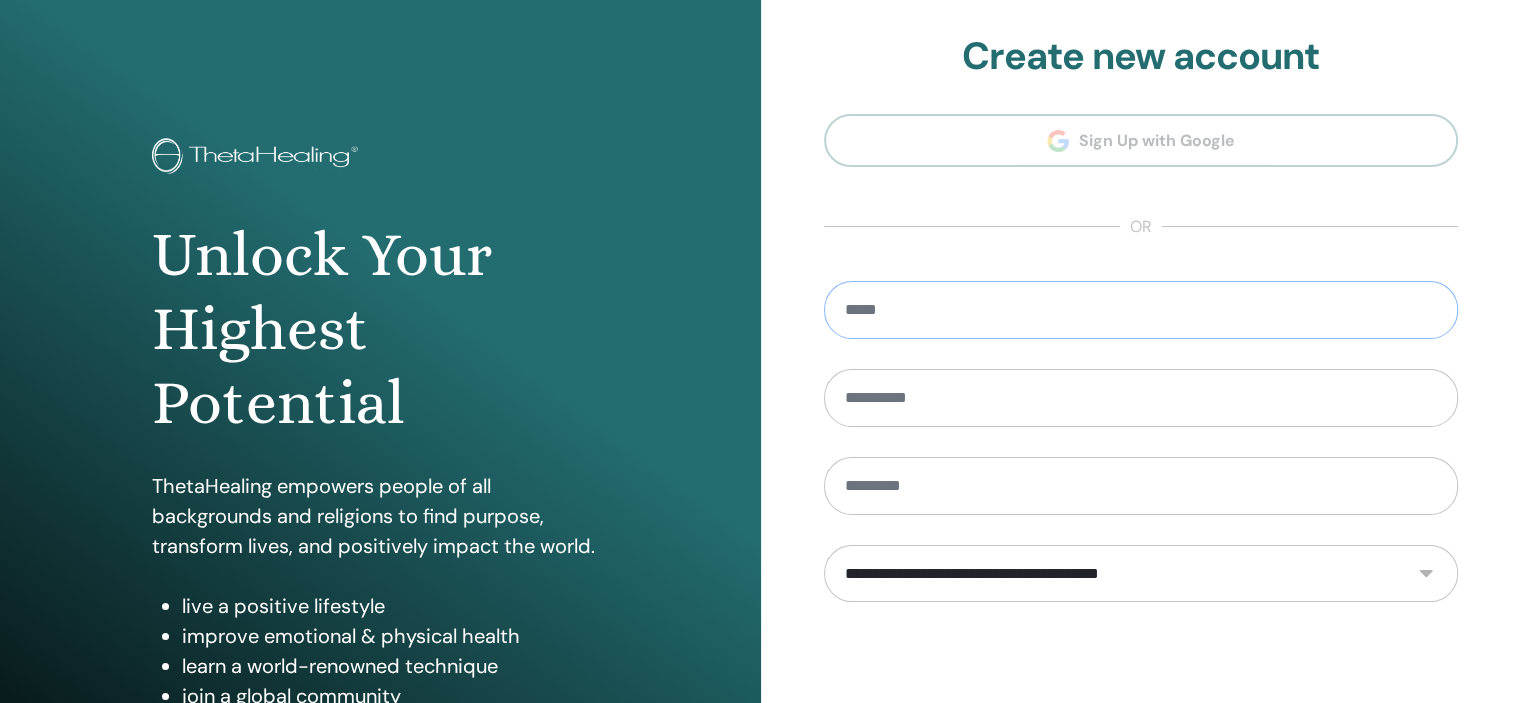 click at bounding box center (1141, 310) 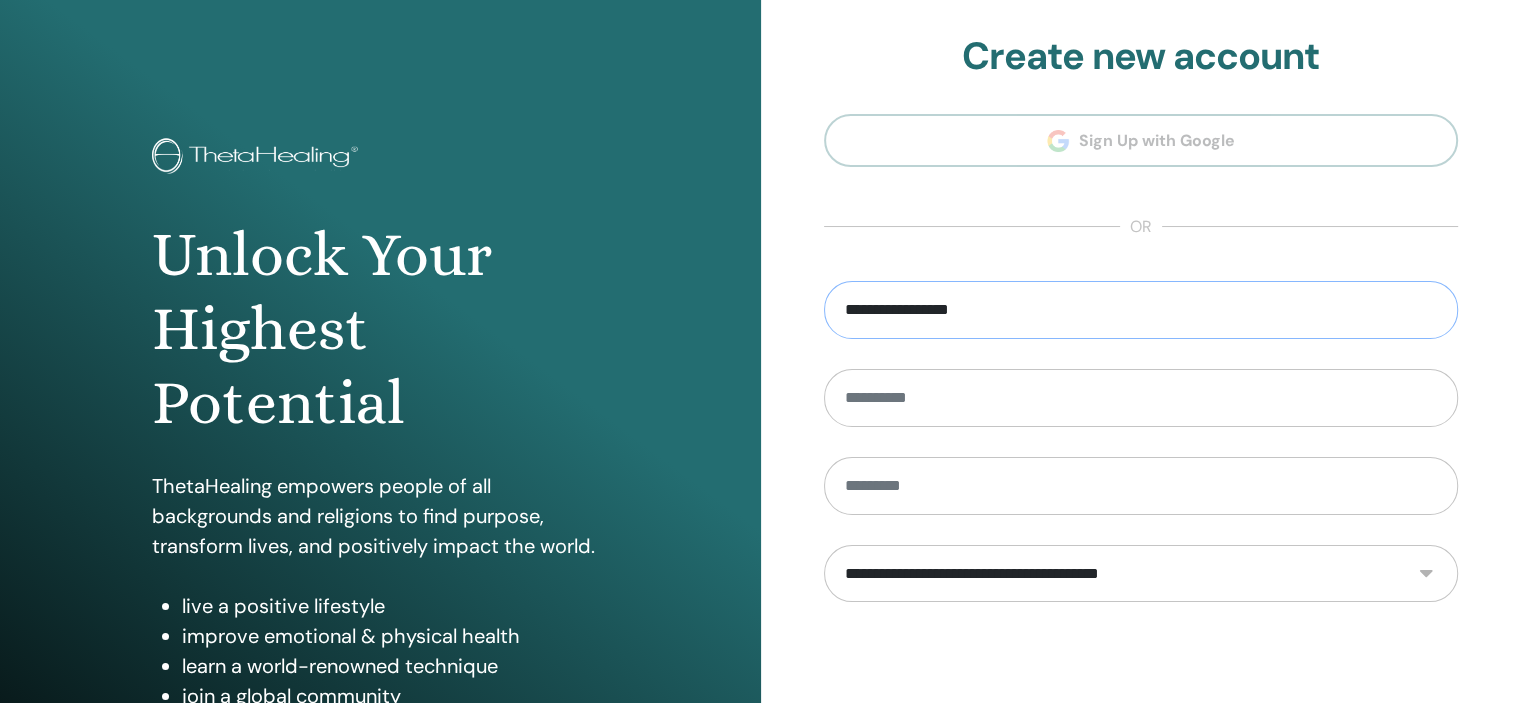 type on "**********" 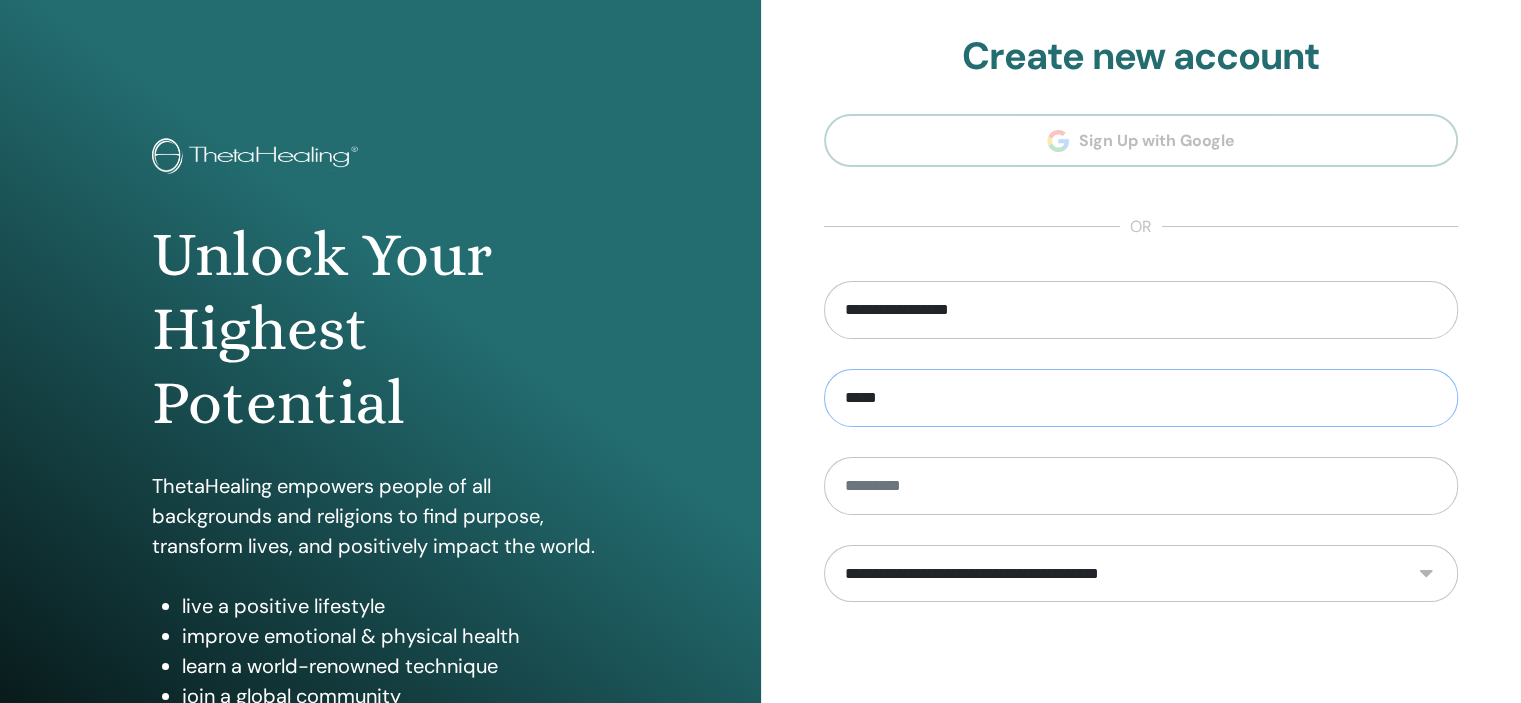type on "*****" 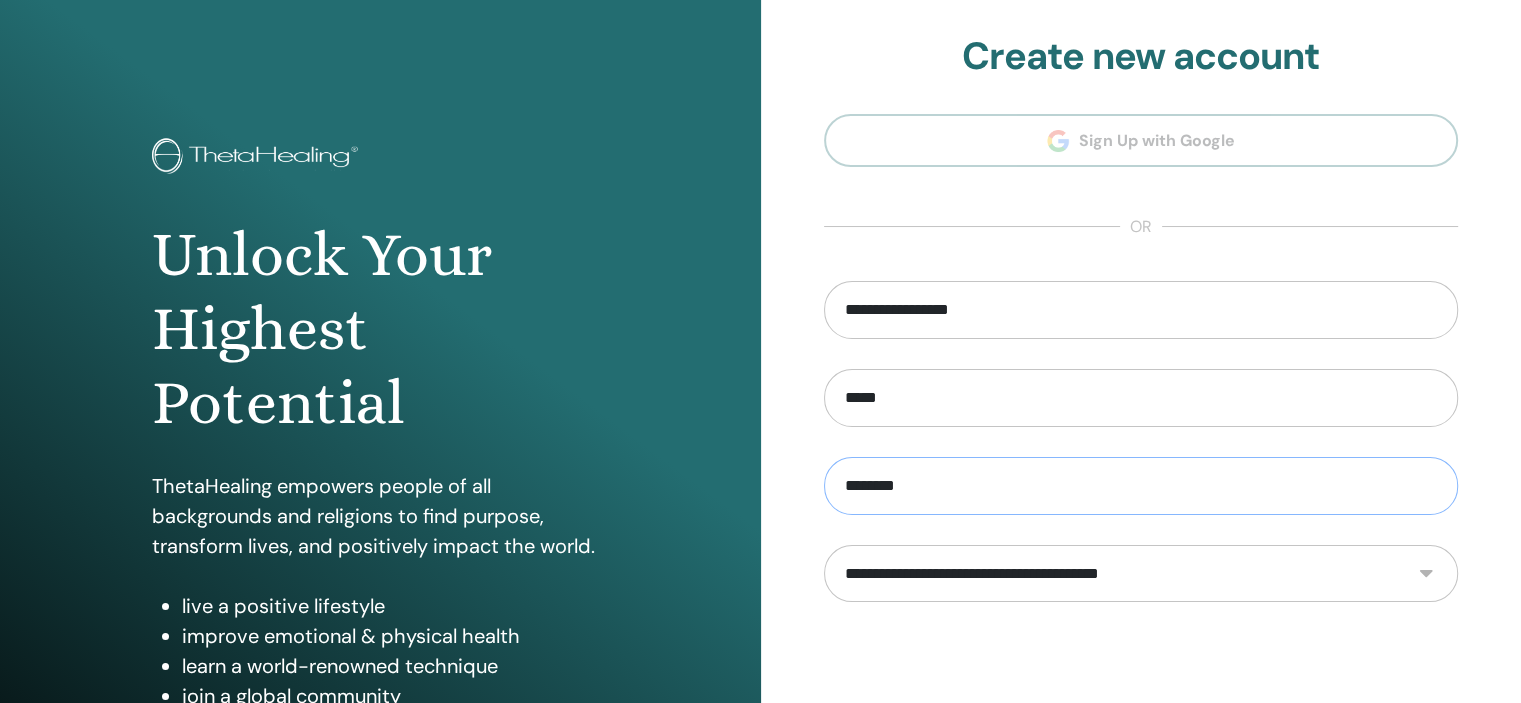 type on "********" 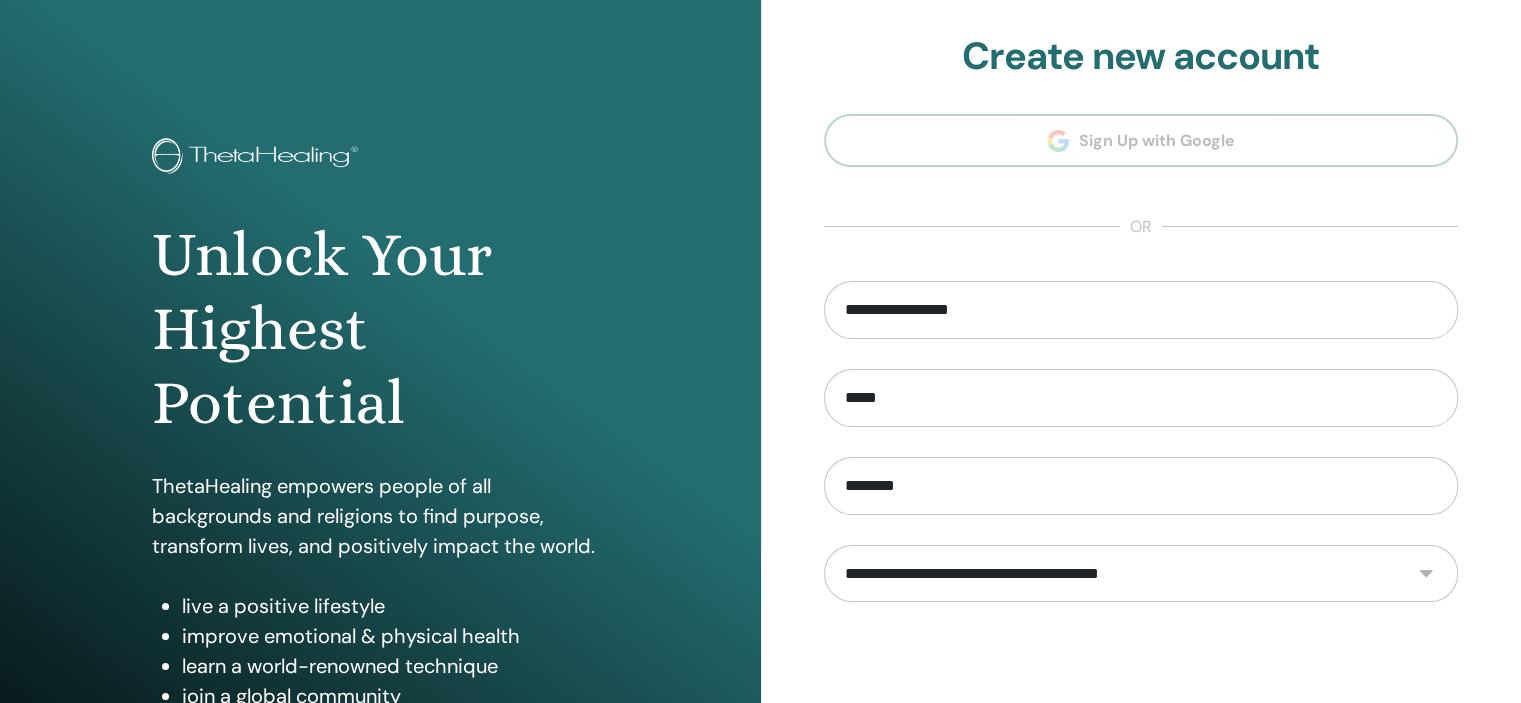 click on "**********" at bounding box center (1141, 574) 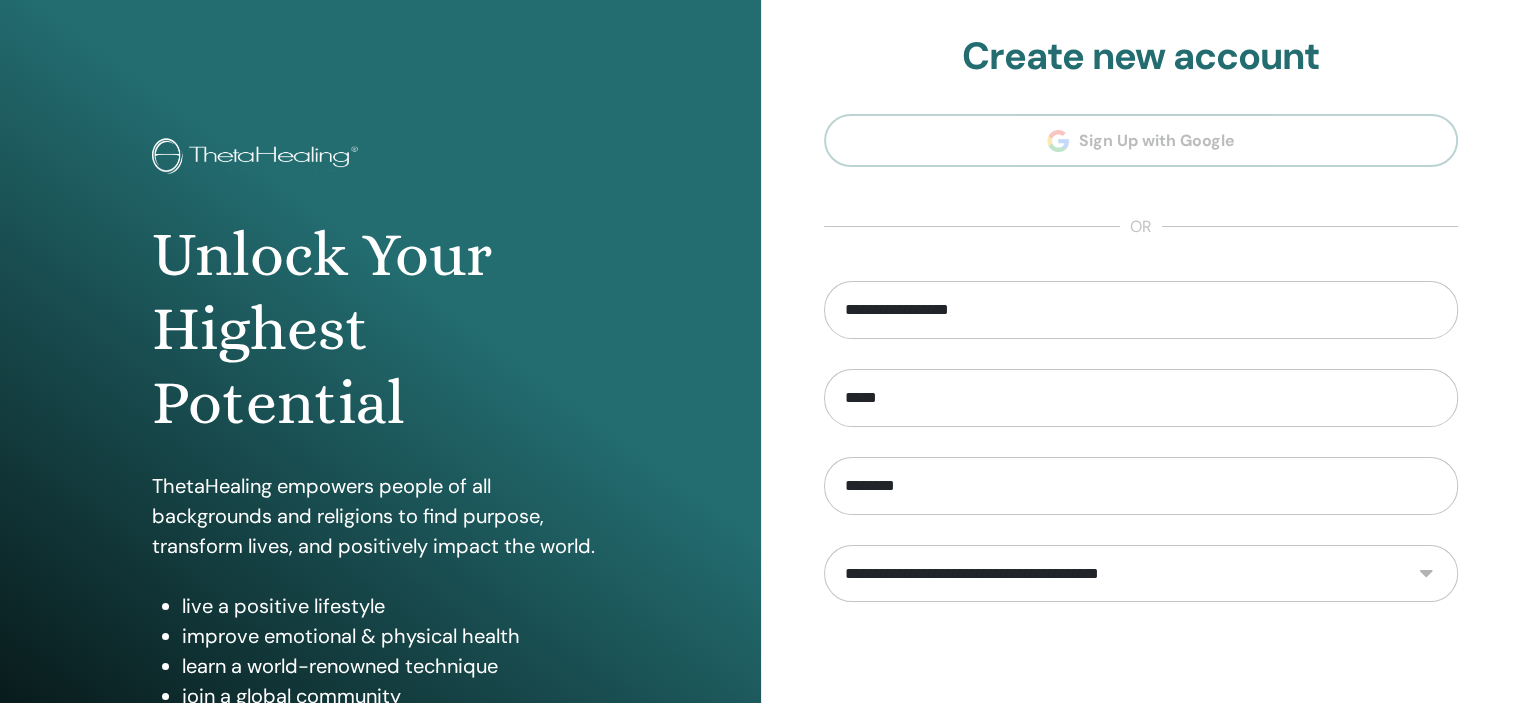 select on "***" 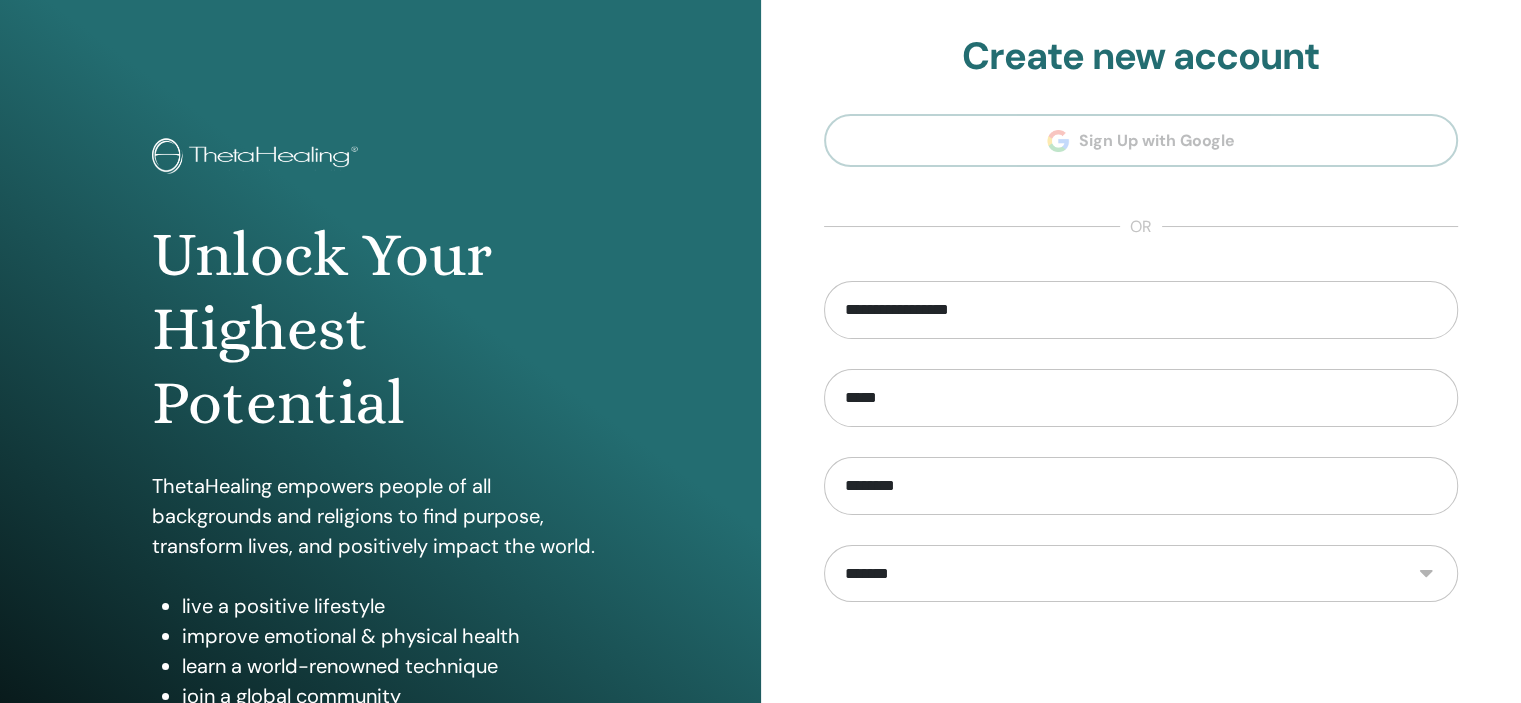 click on "**********" at bounding box center [1141, 574] 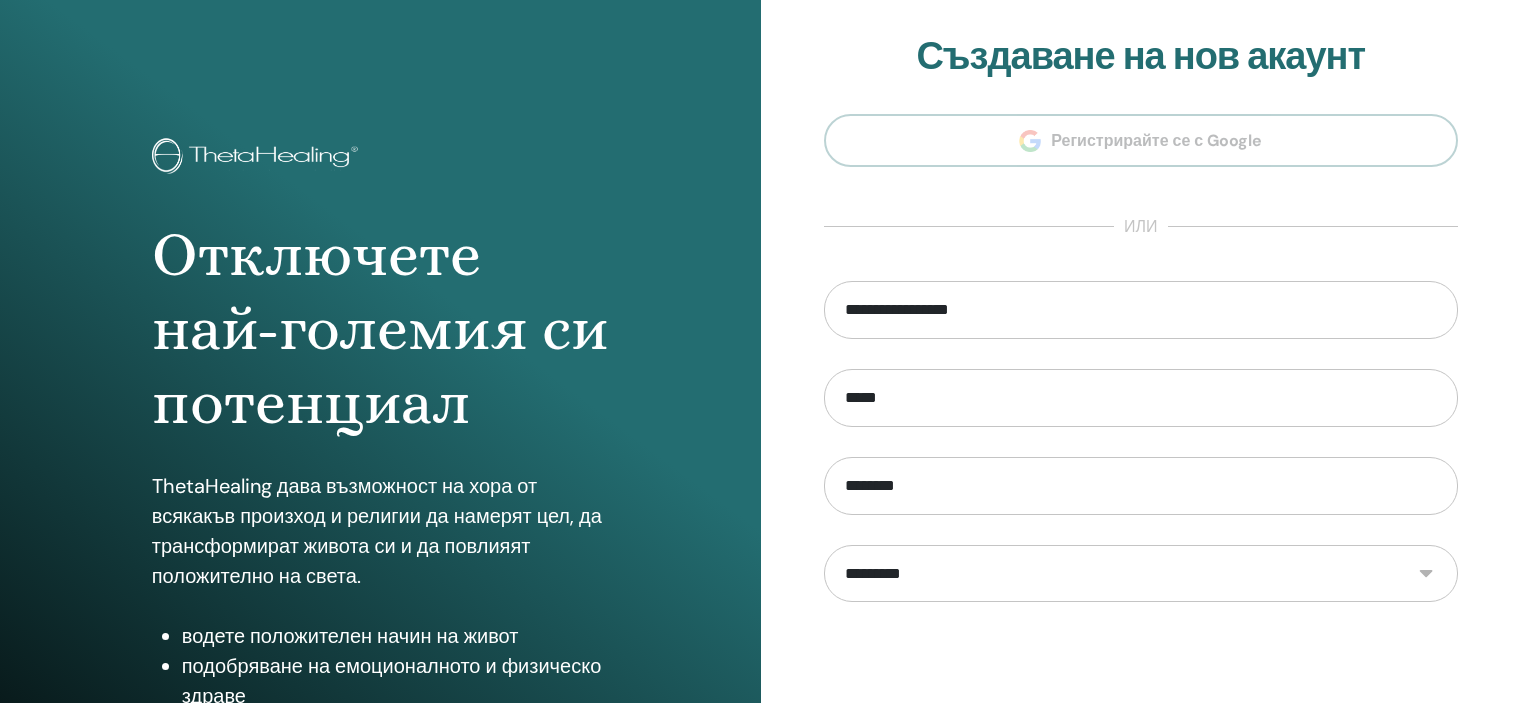 scroll, scrollTop: 0, scrollLeft: 0, axis: both 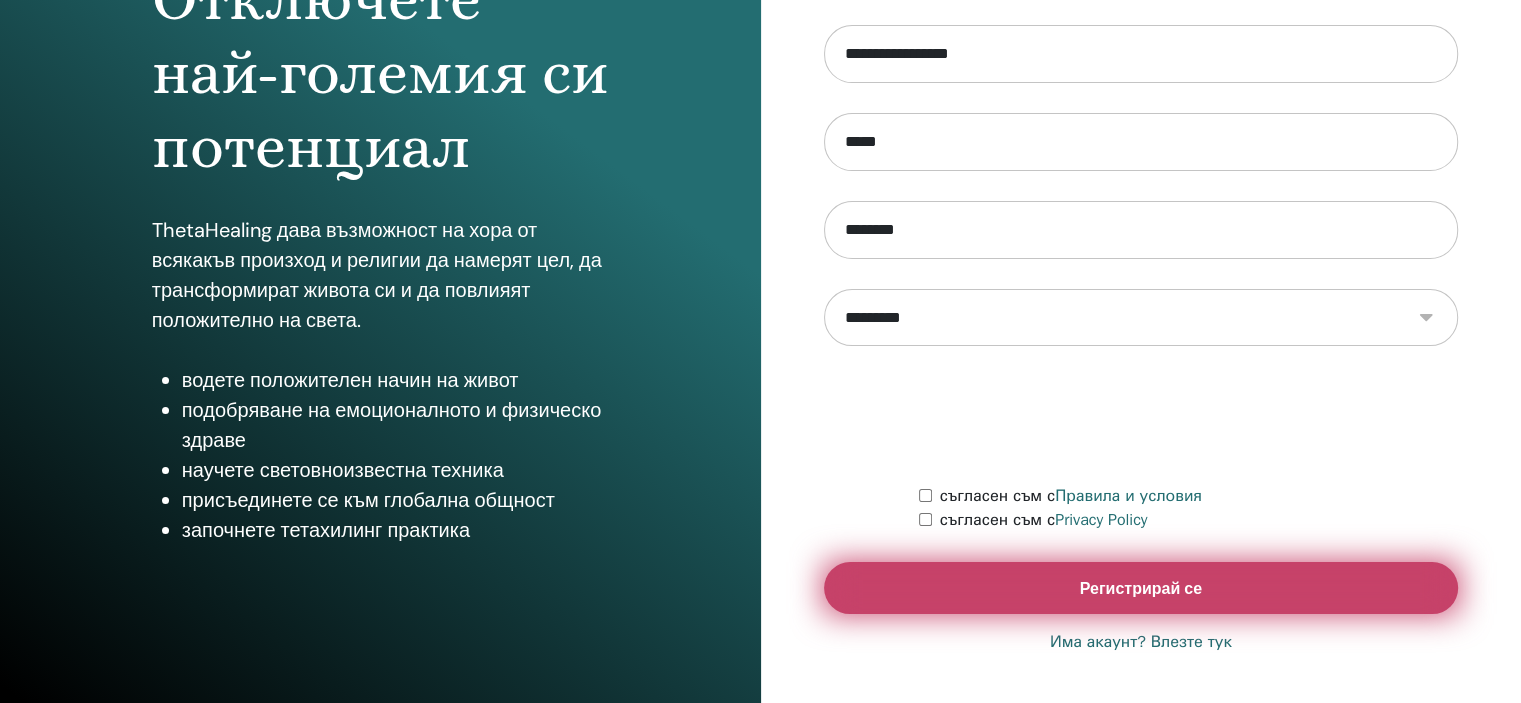 click on "Регистрирай се" at bounding box center (1141, 588) 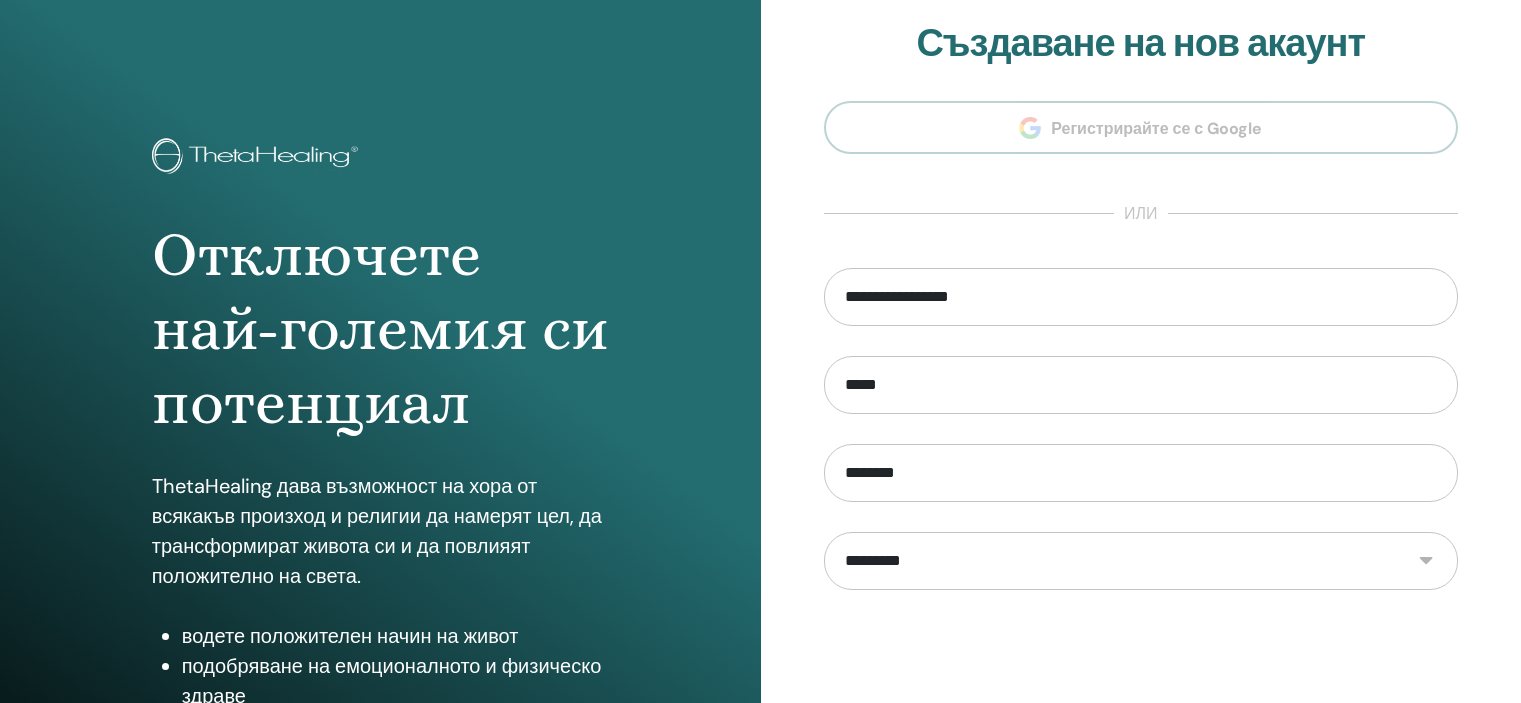 scroll, scrollTop: 0, scrollLeft: 0, axis: both 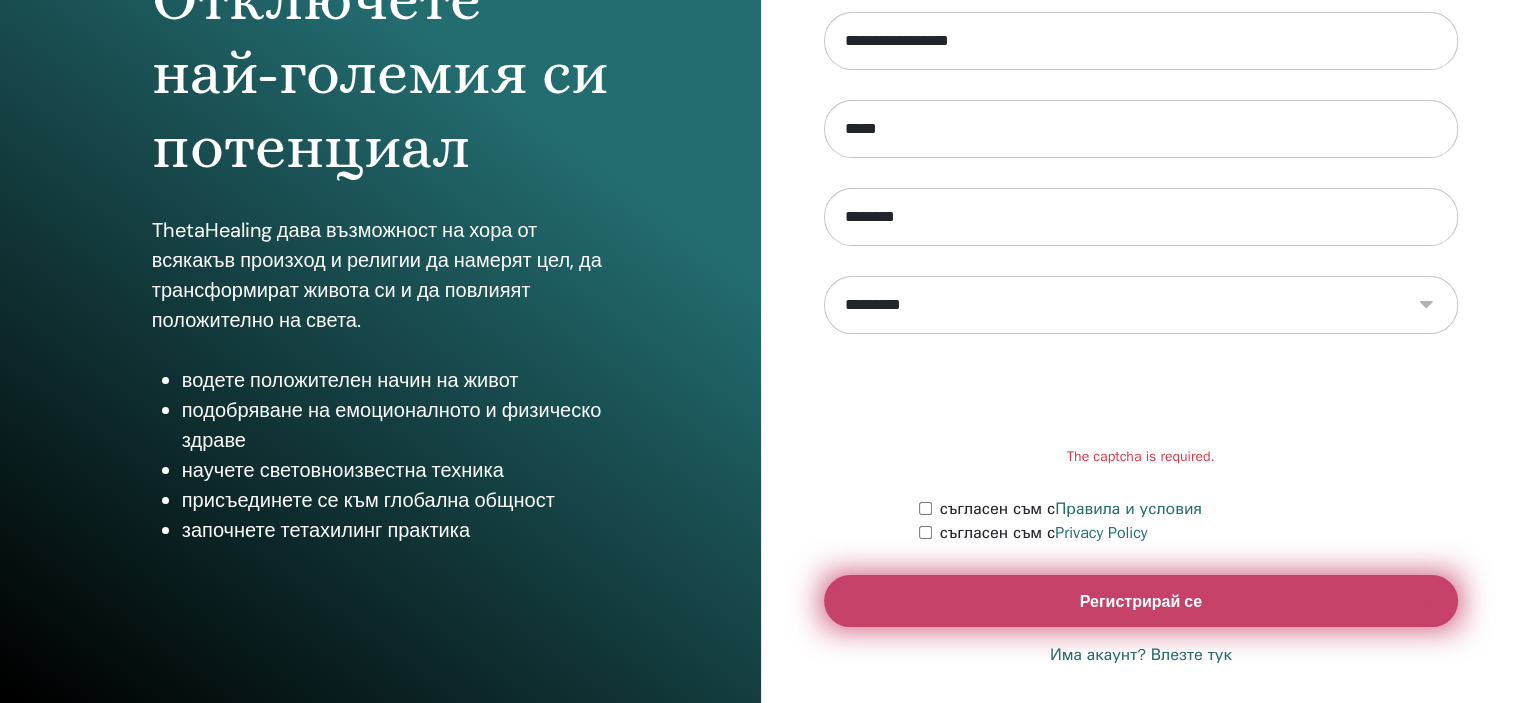 click on "Регистрирай се" at bounding box center (1141, 601) 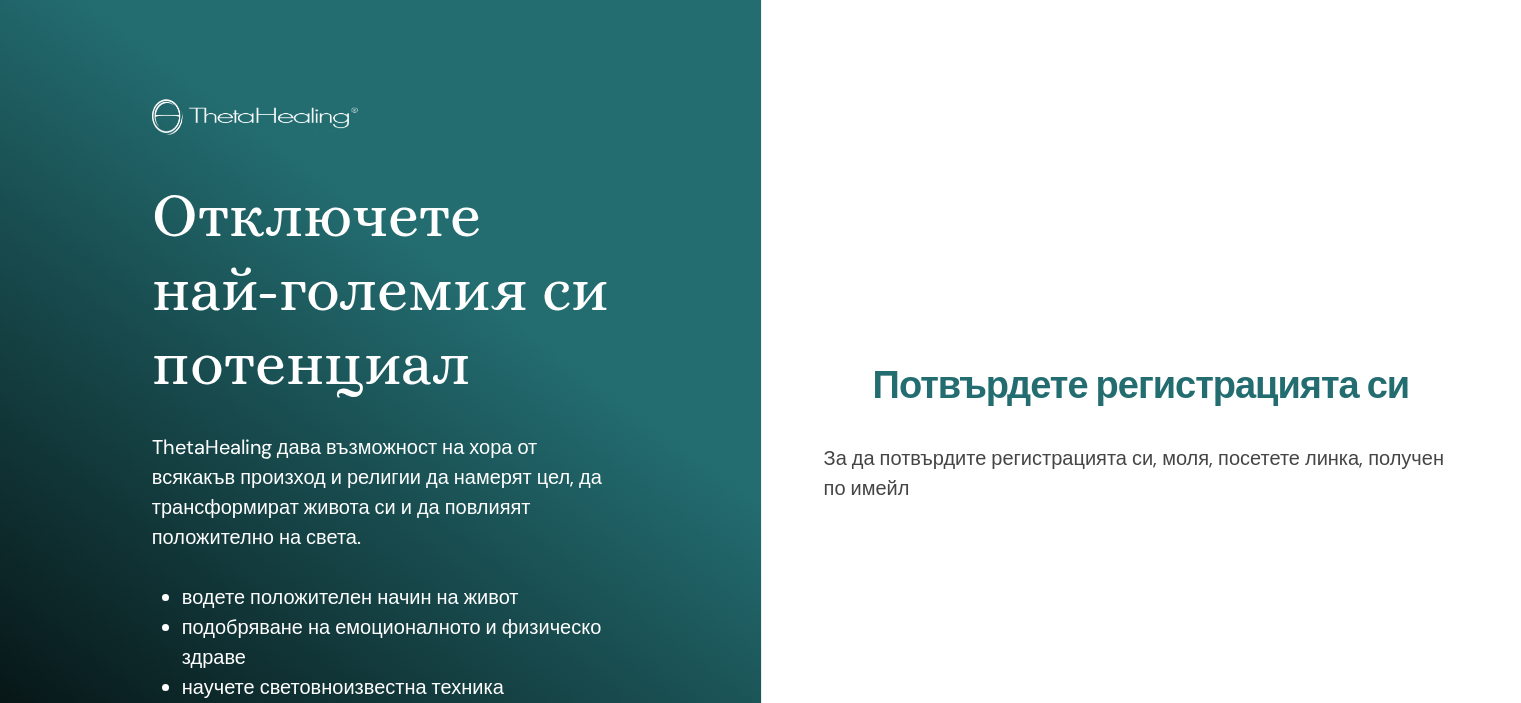 scroll, scrollTop: 0, scrollLeft: 0, axis: both 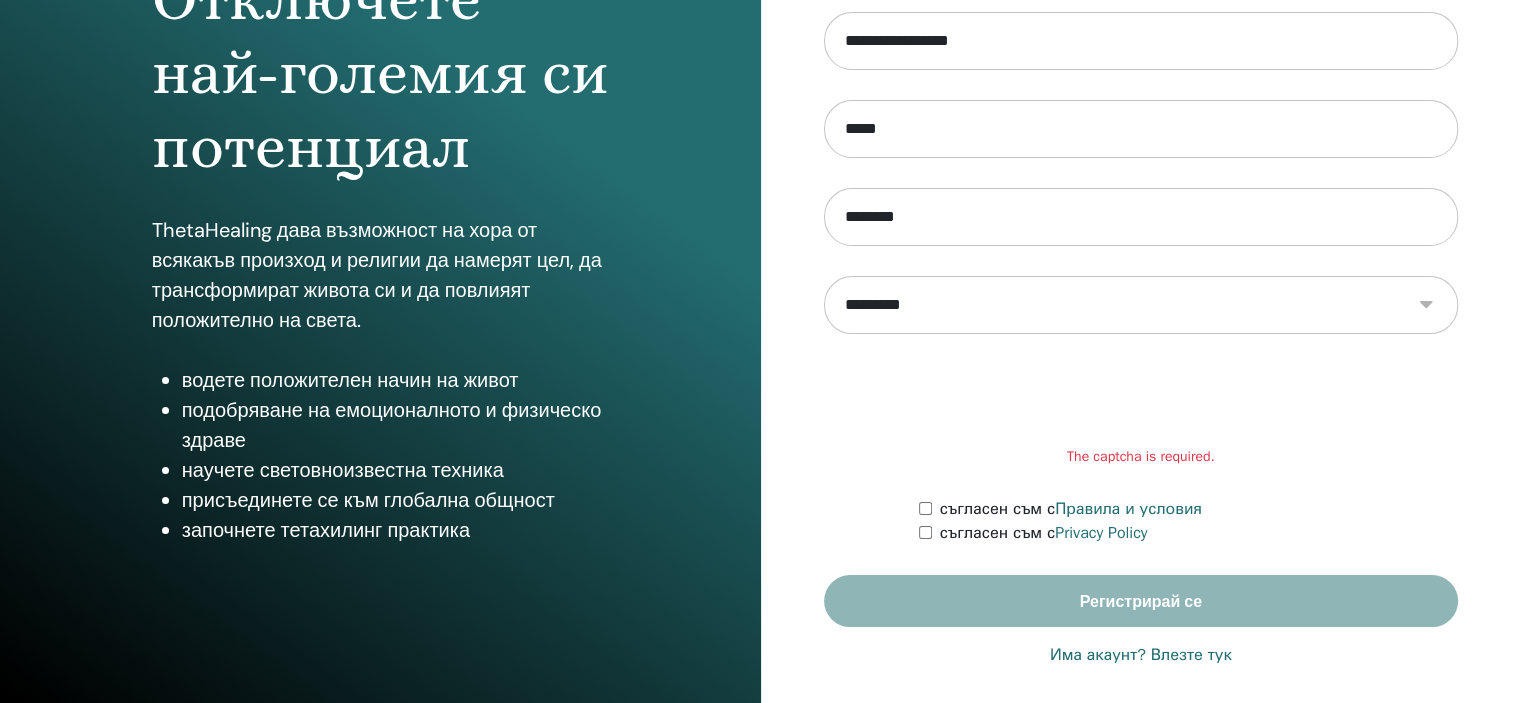 click at bounding box center [1141, 403] 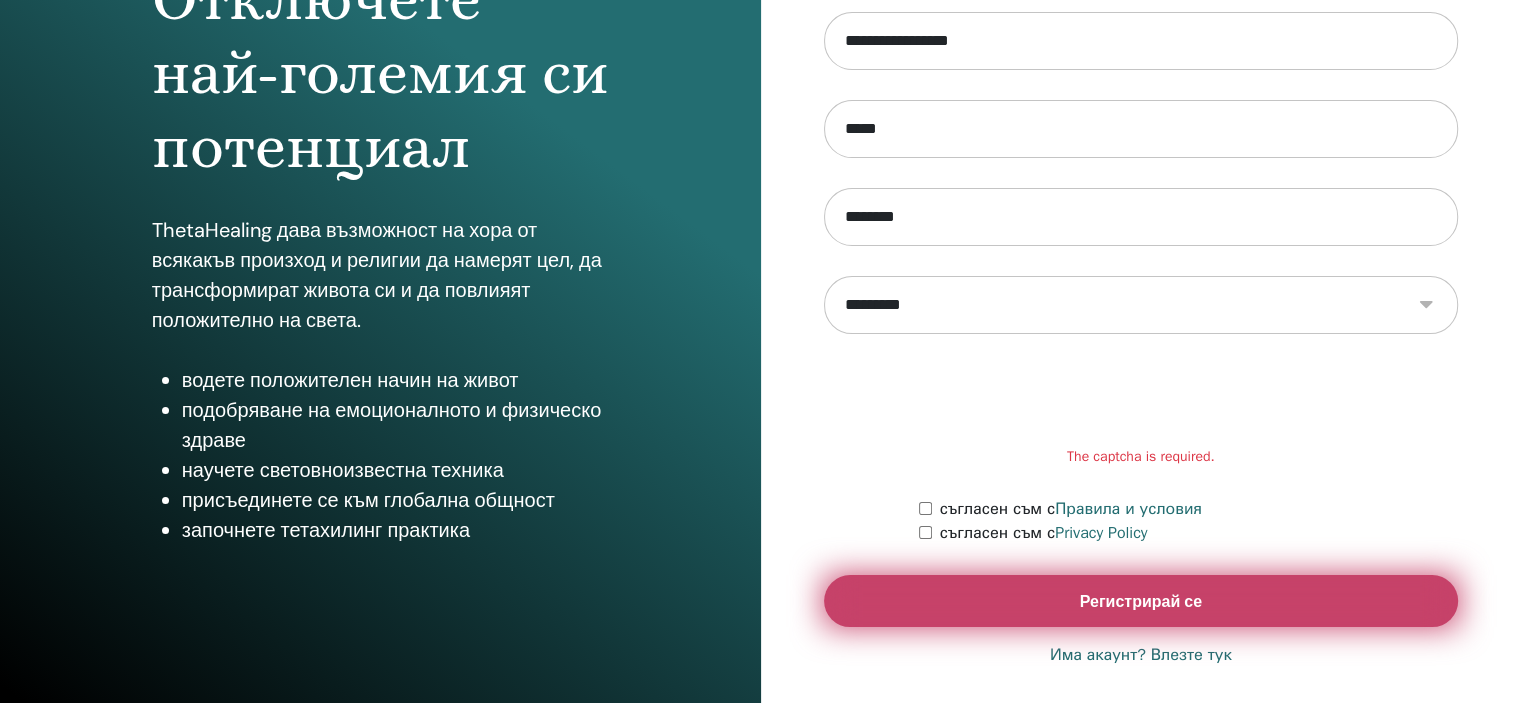 click on "Регистрирай се" at bounding box center (1141, 601) 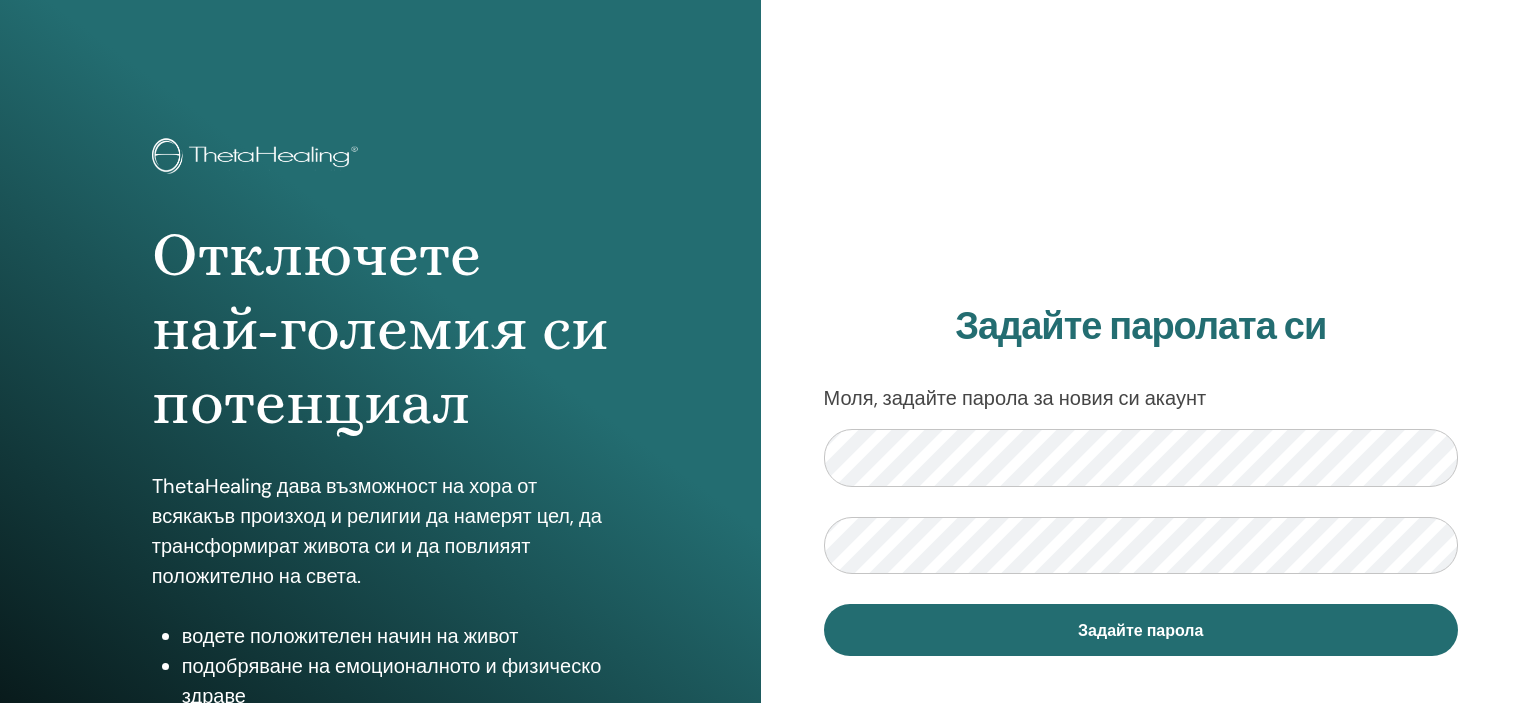 scroll, scrollTop: 0, scrollLeft: 0, axis: both 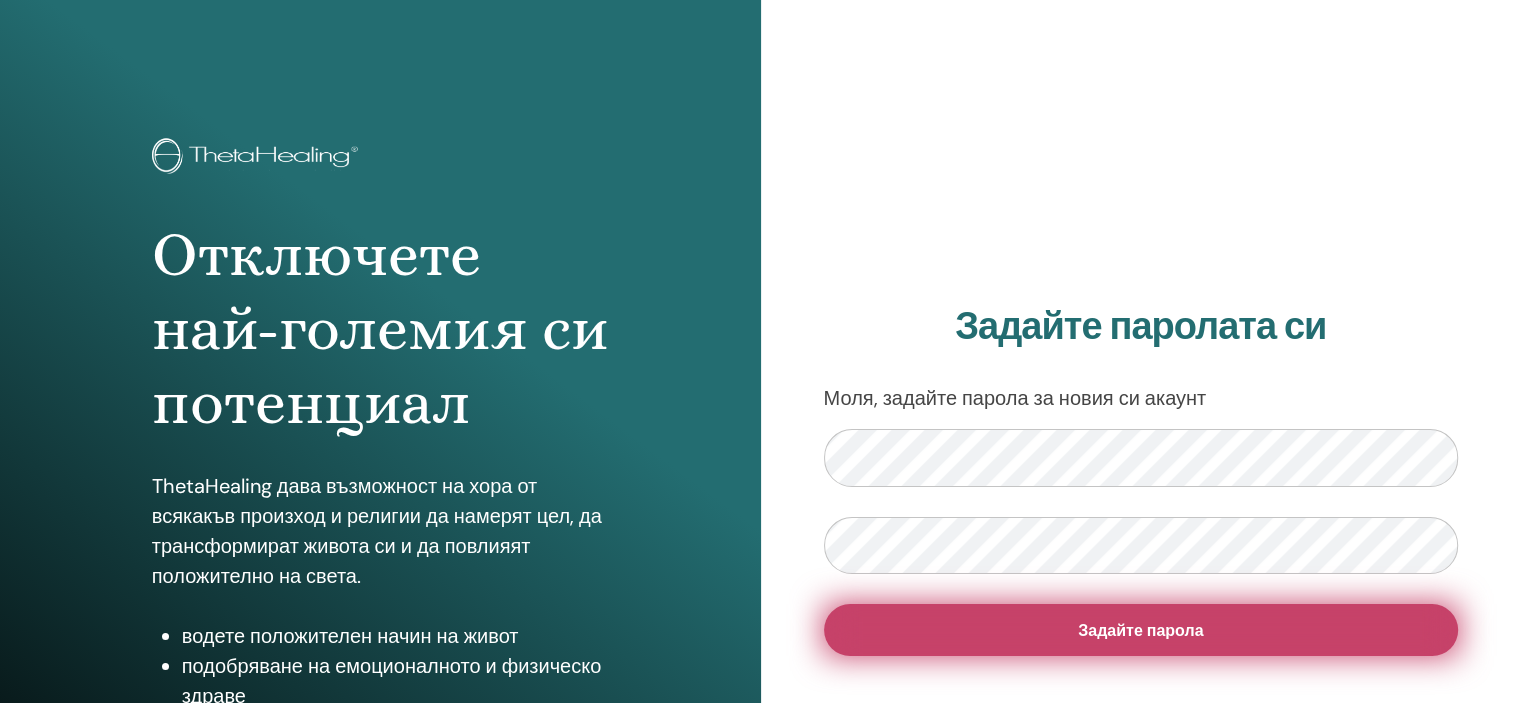 click on "Задайте парола" at bounding box center [1140, 630] 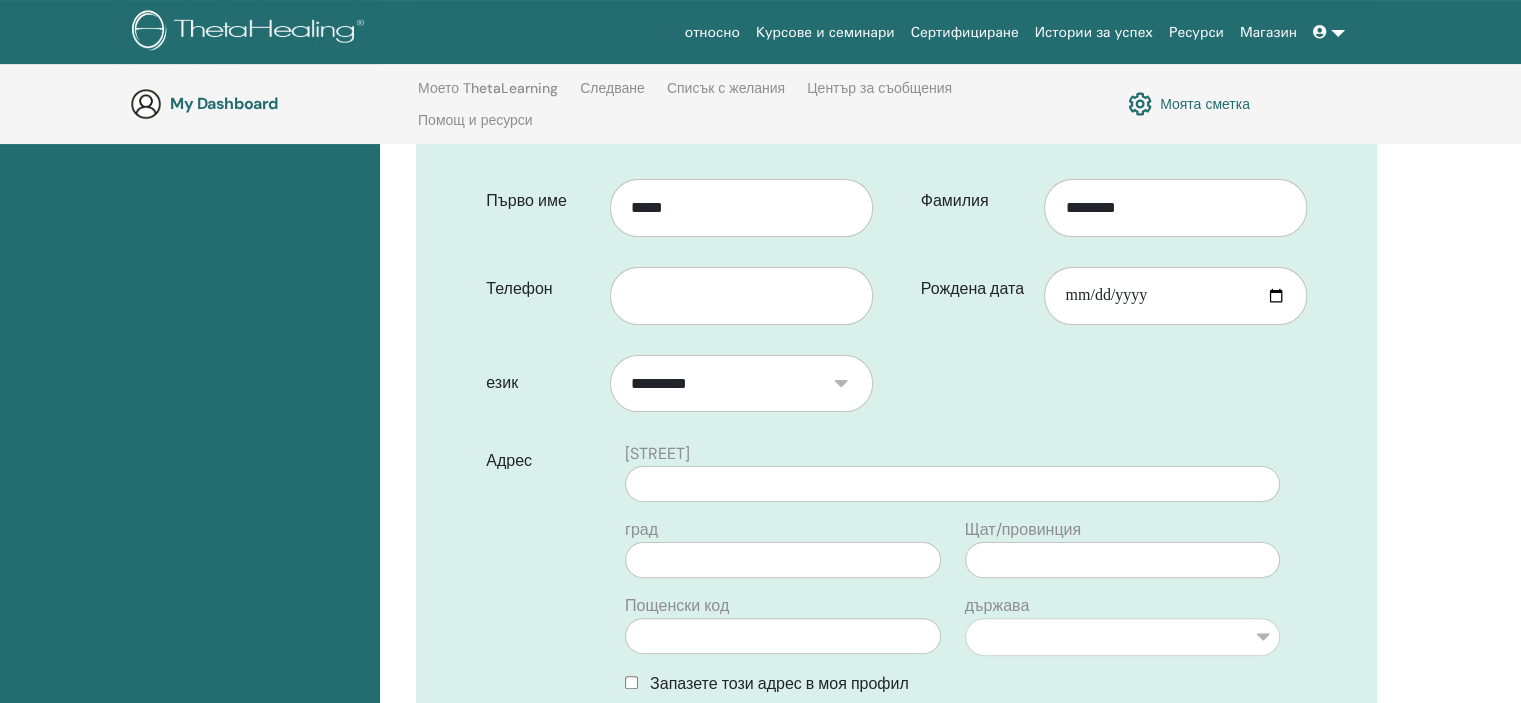scroll, scrollTop: 400, scrollLeft: 0, axis: vertical 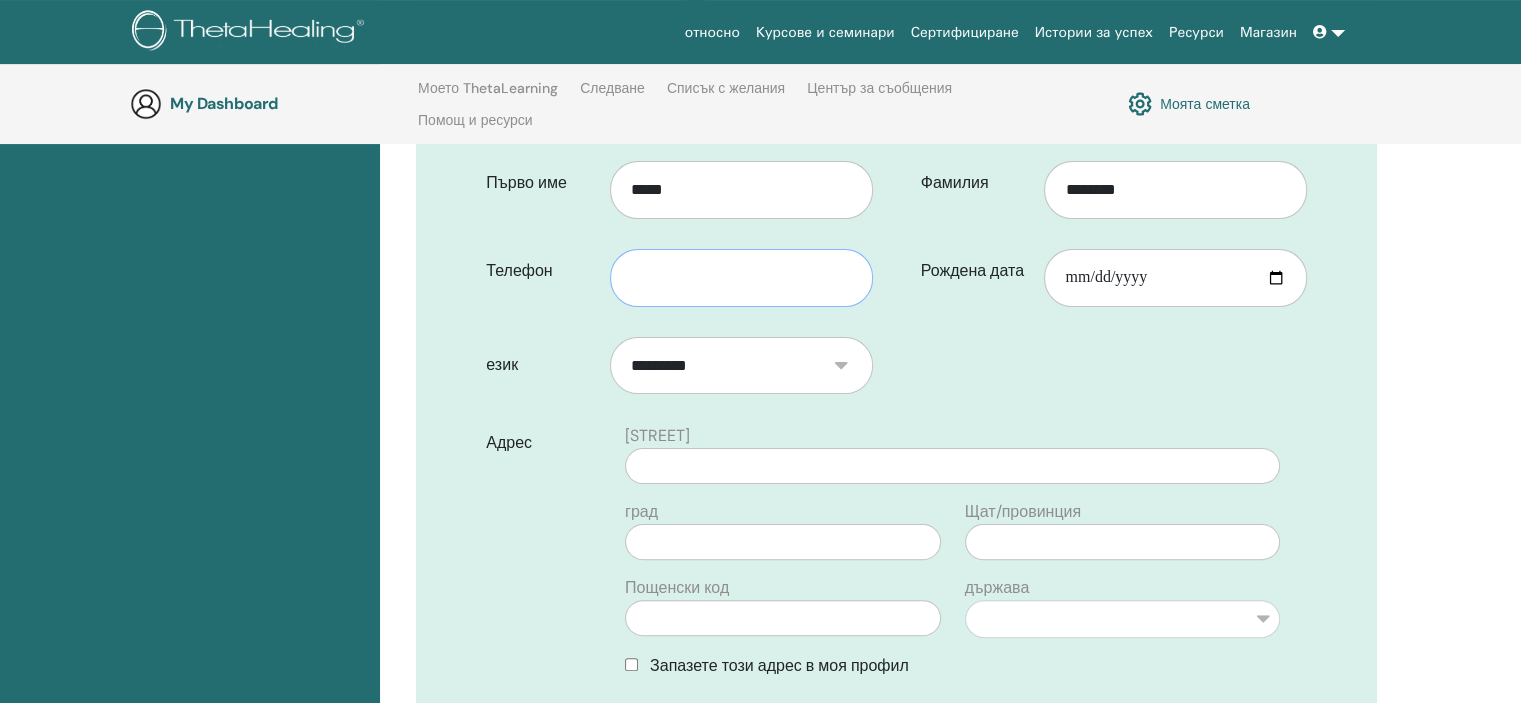 click at bounding box center [741, 278] 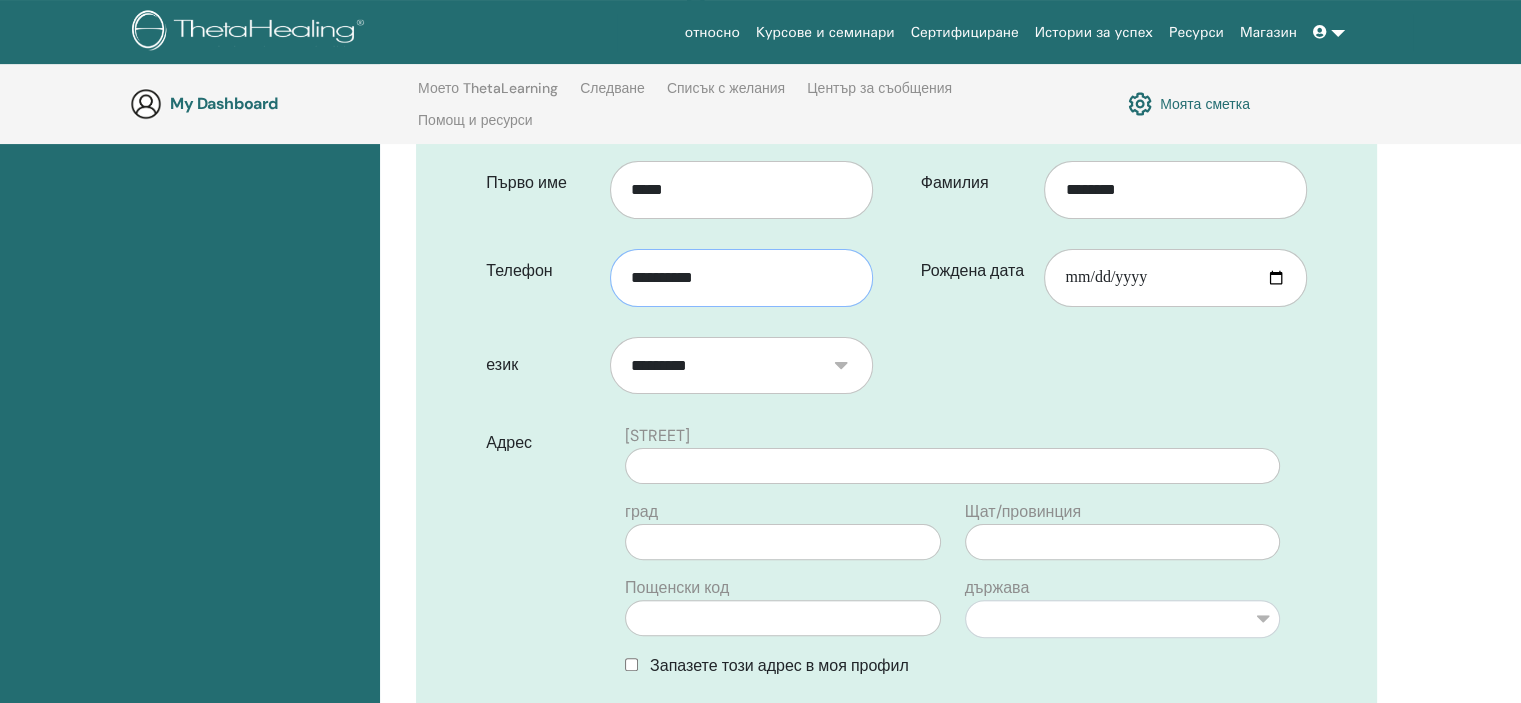 type on "**********" 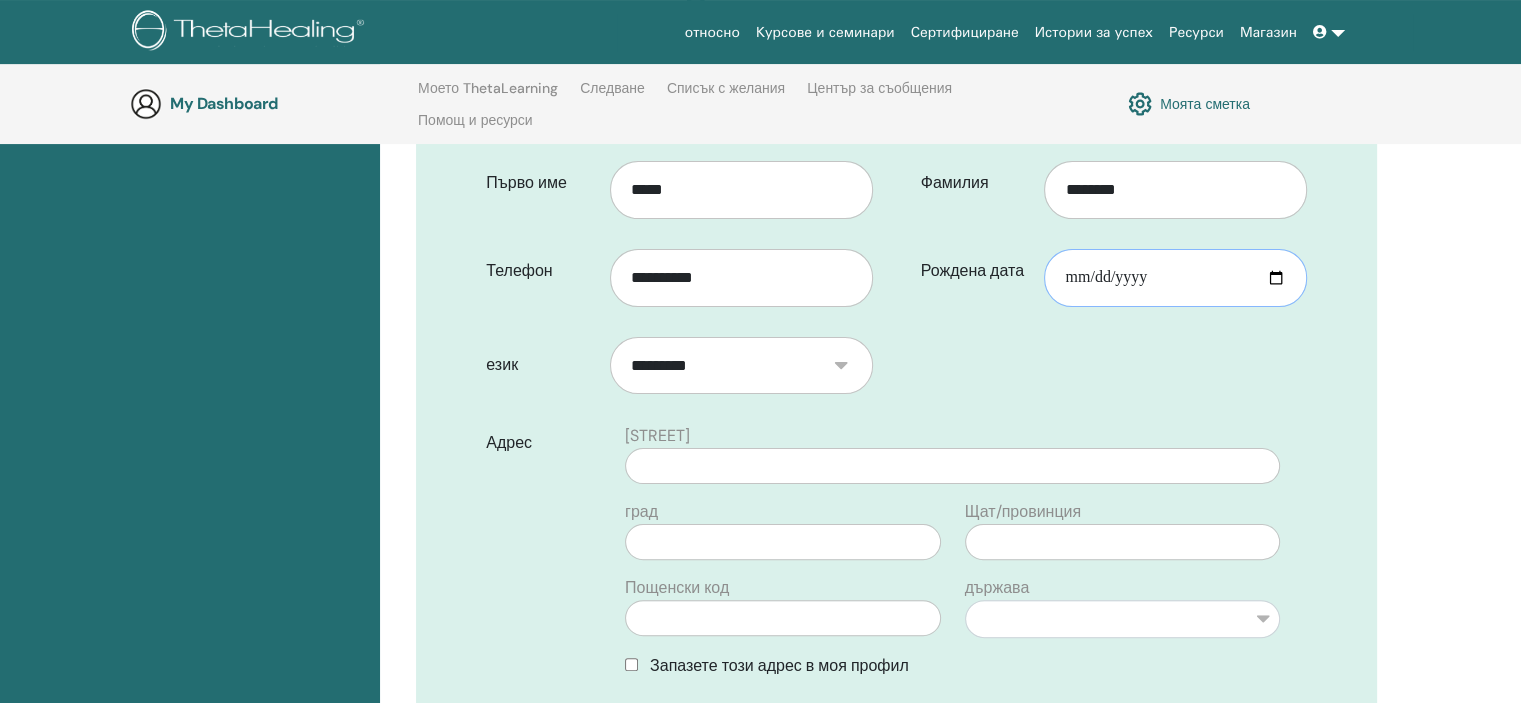 click on "Рождена дата" at bounding box center (1175, 278) 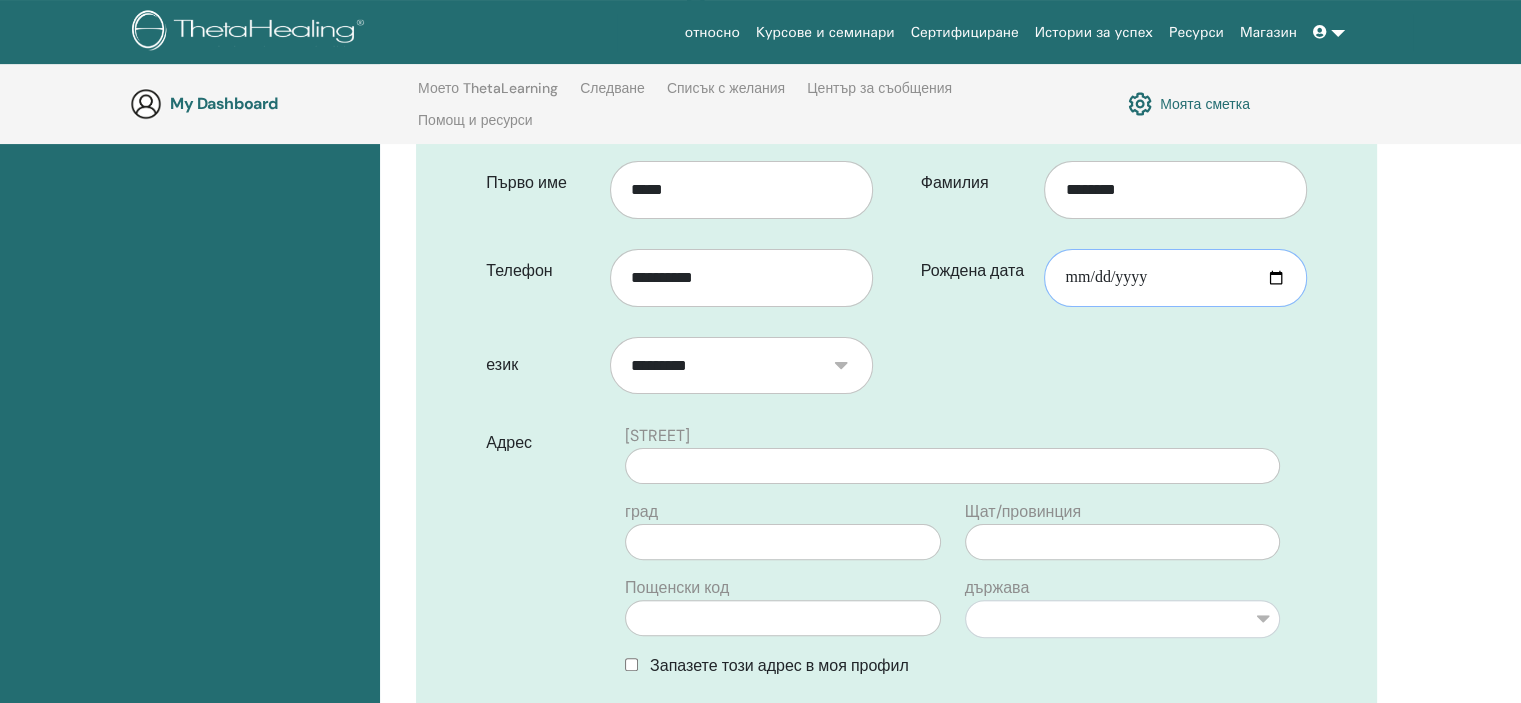 type on "**********" 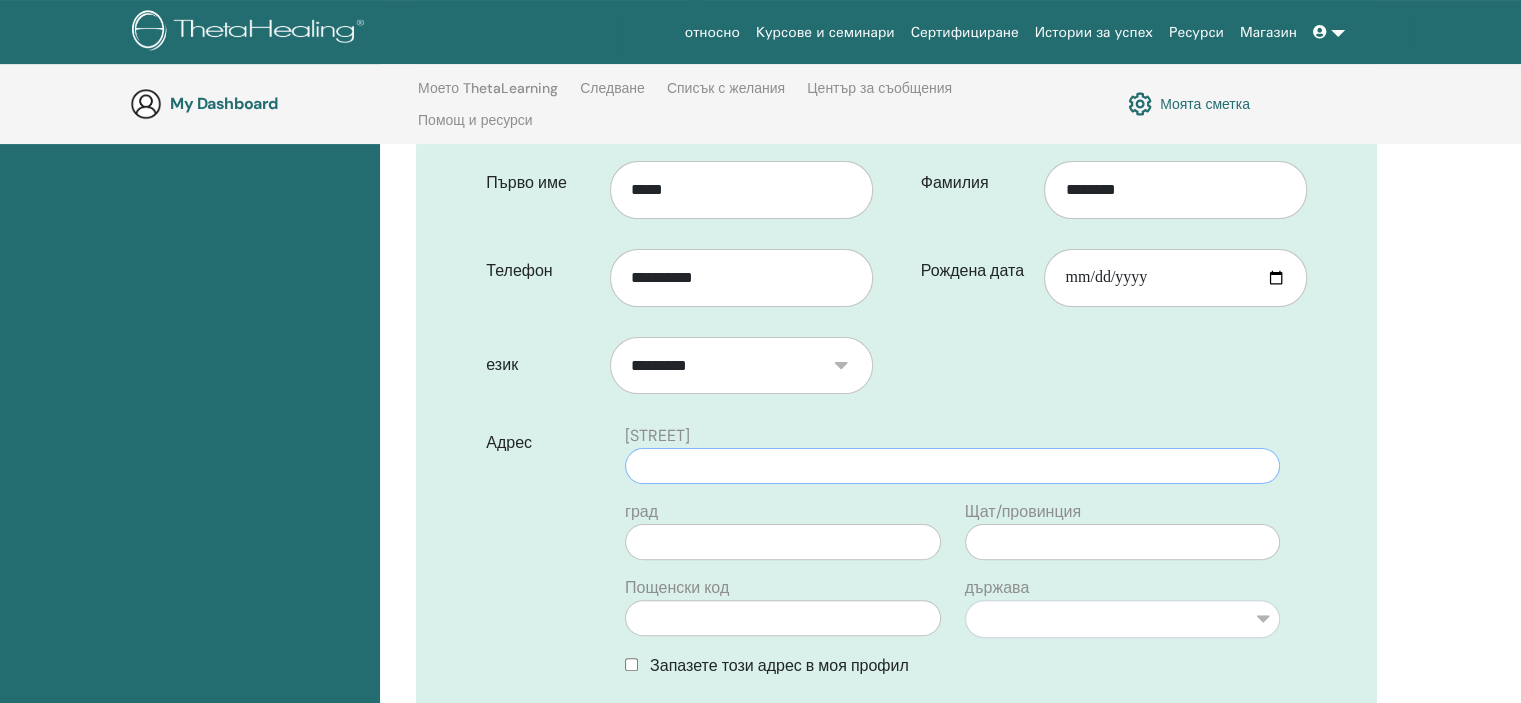 click at bounding box center (952, 466) 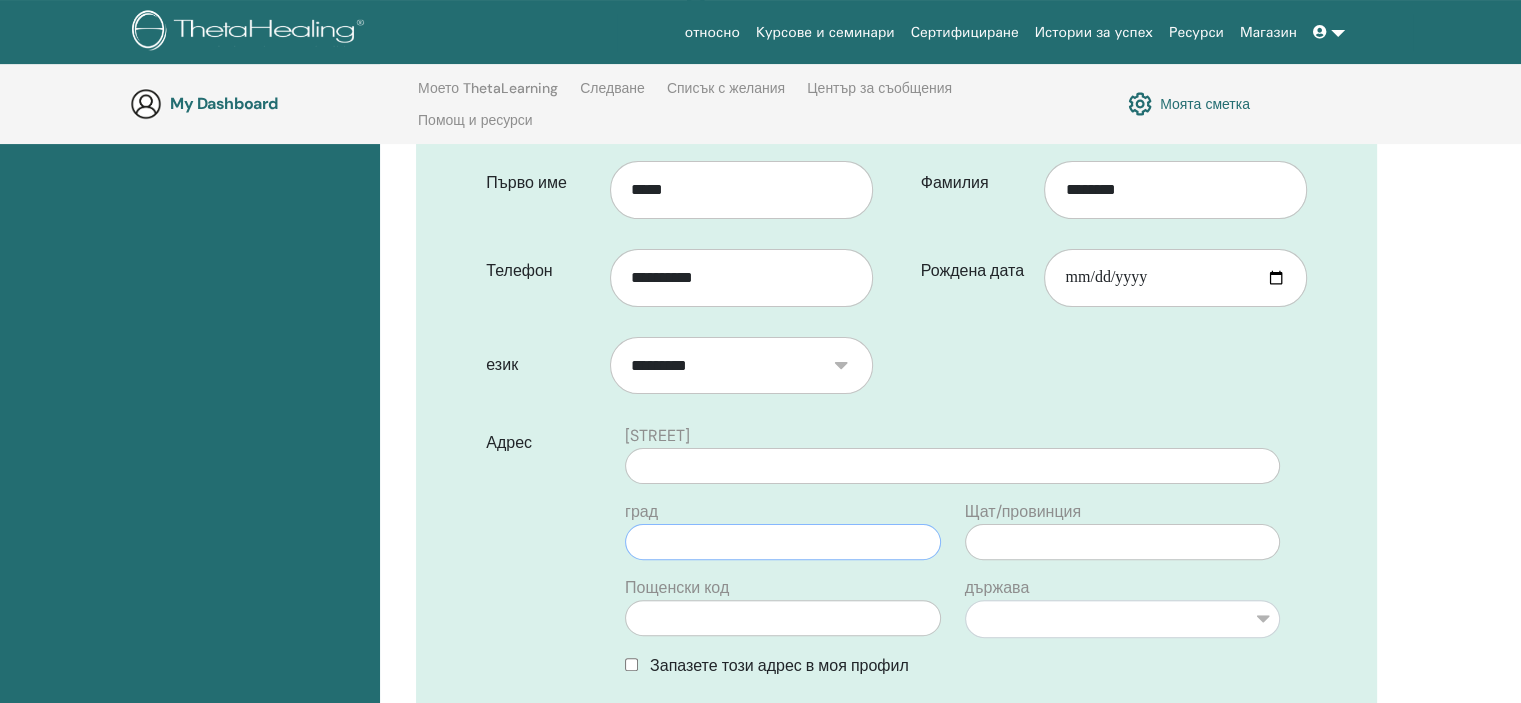 click at bounding box center (782, 542) 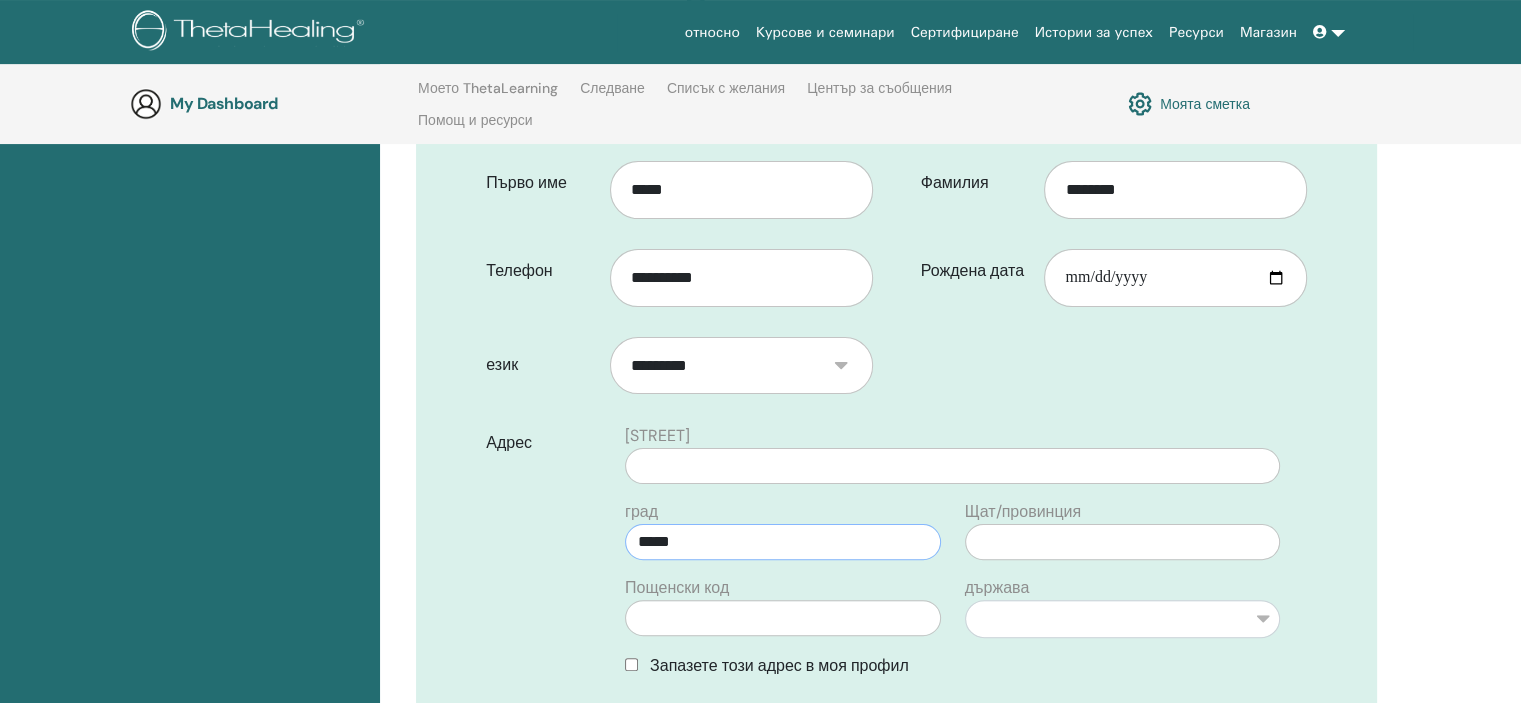 type on "*****" 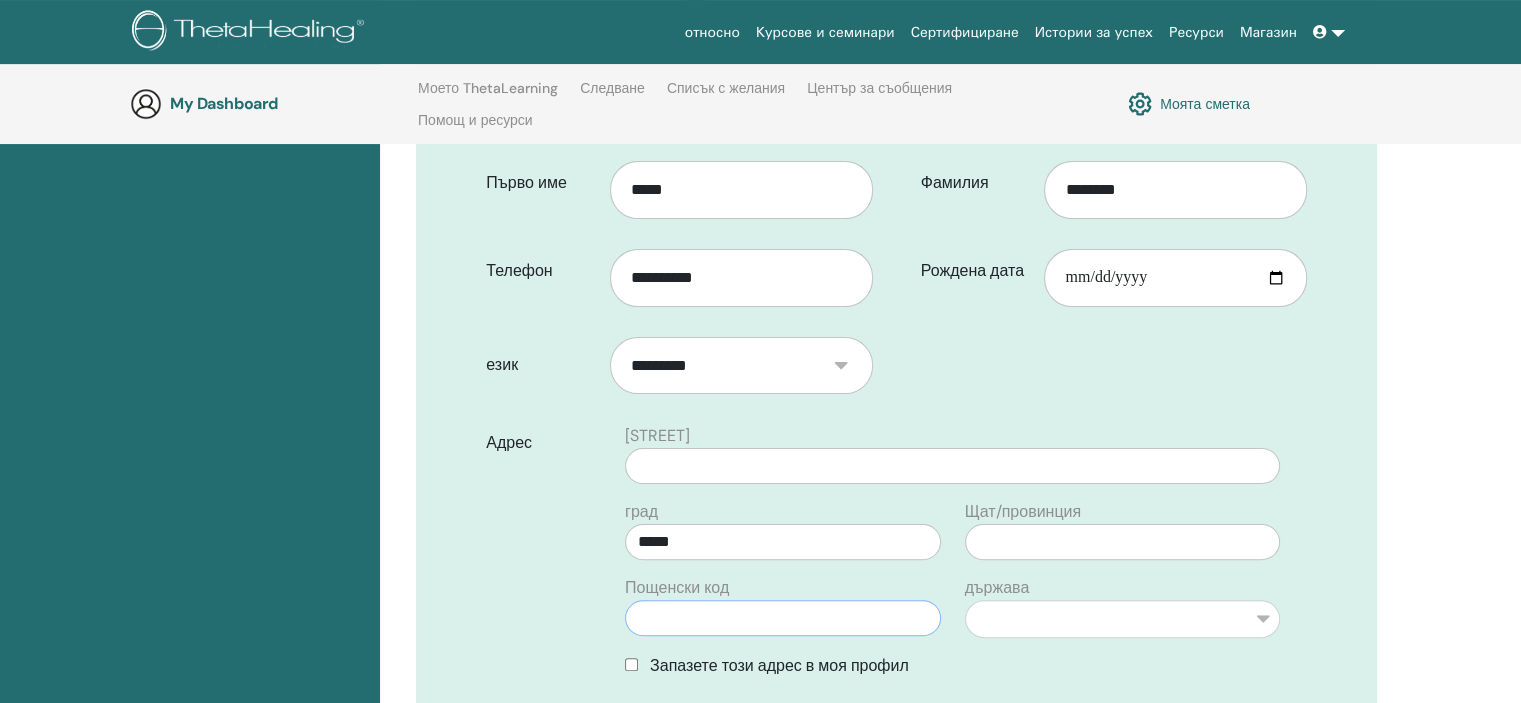 click at bounding box center (782, 618) 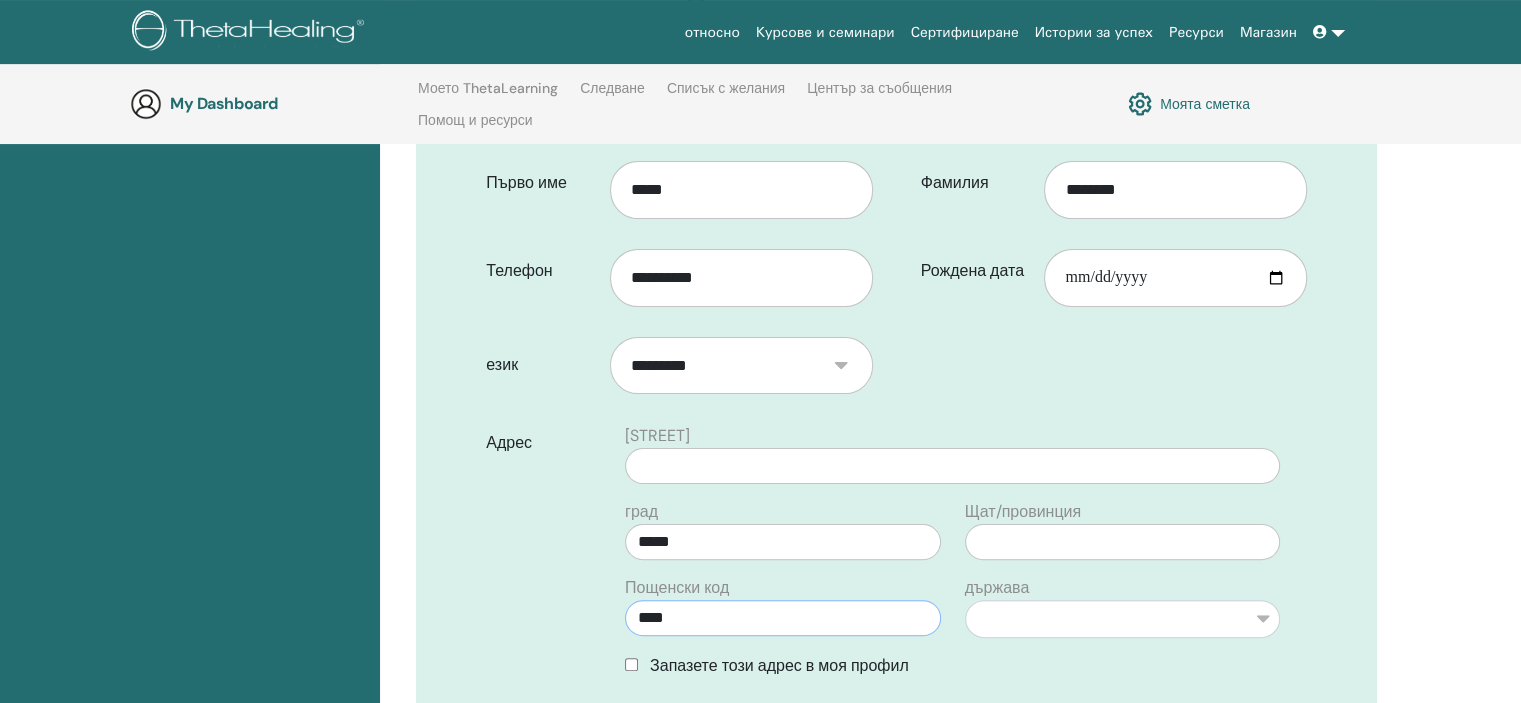 type on "****" 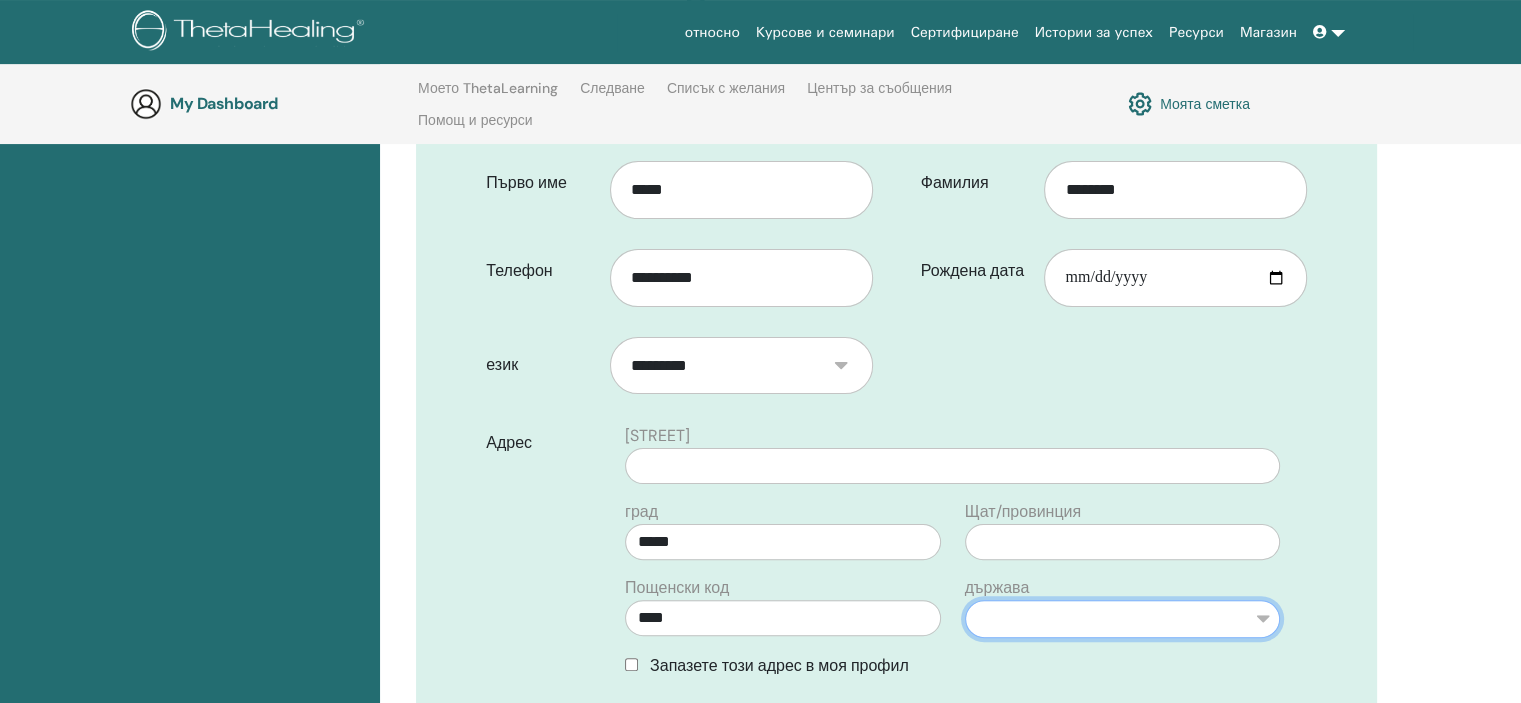 click on "**********" at bounding box center [1122, 619] 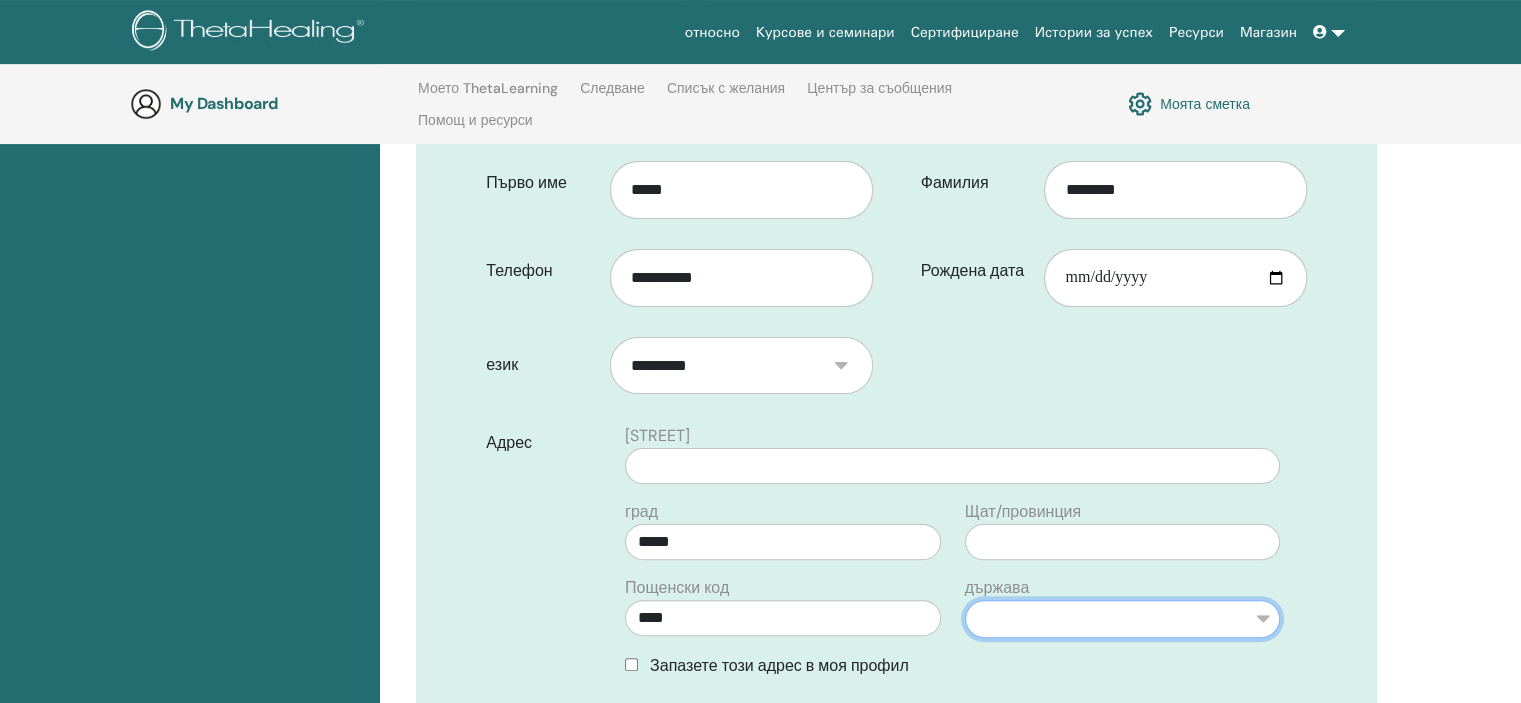 select on "**" 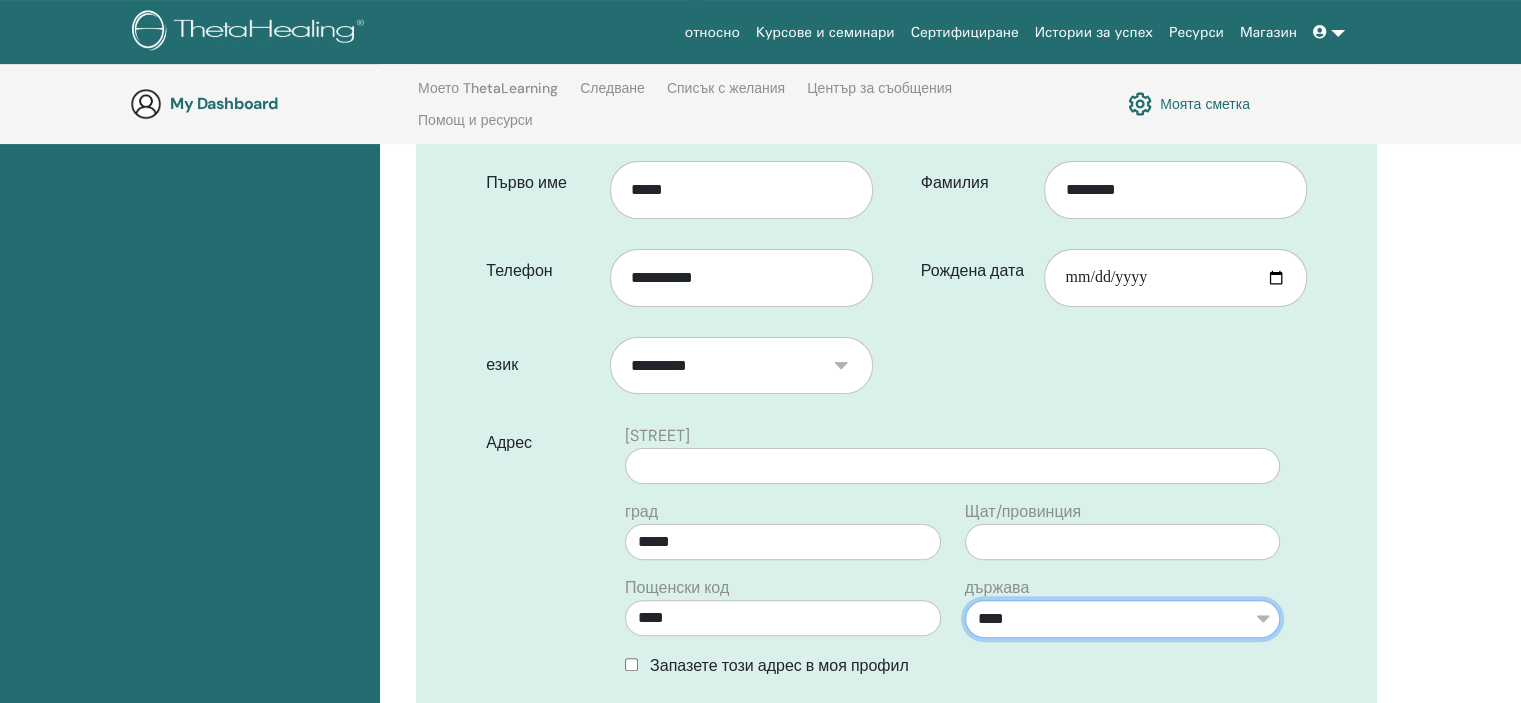 click on "**********" at bounding box center (1122, 619) 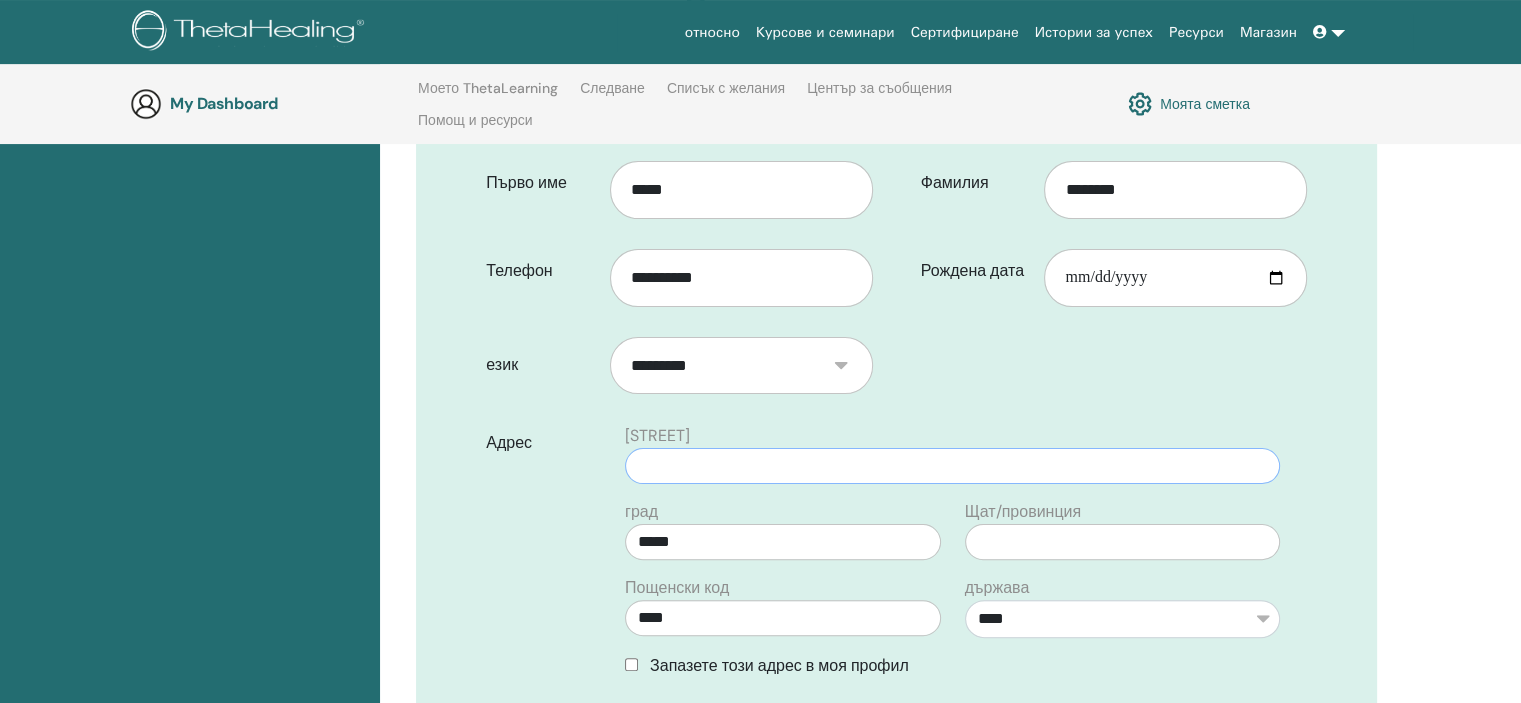 click at bounding box center [952, 466] 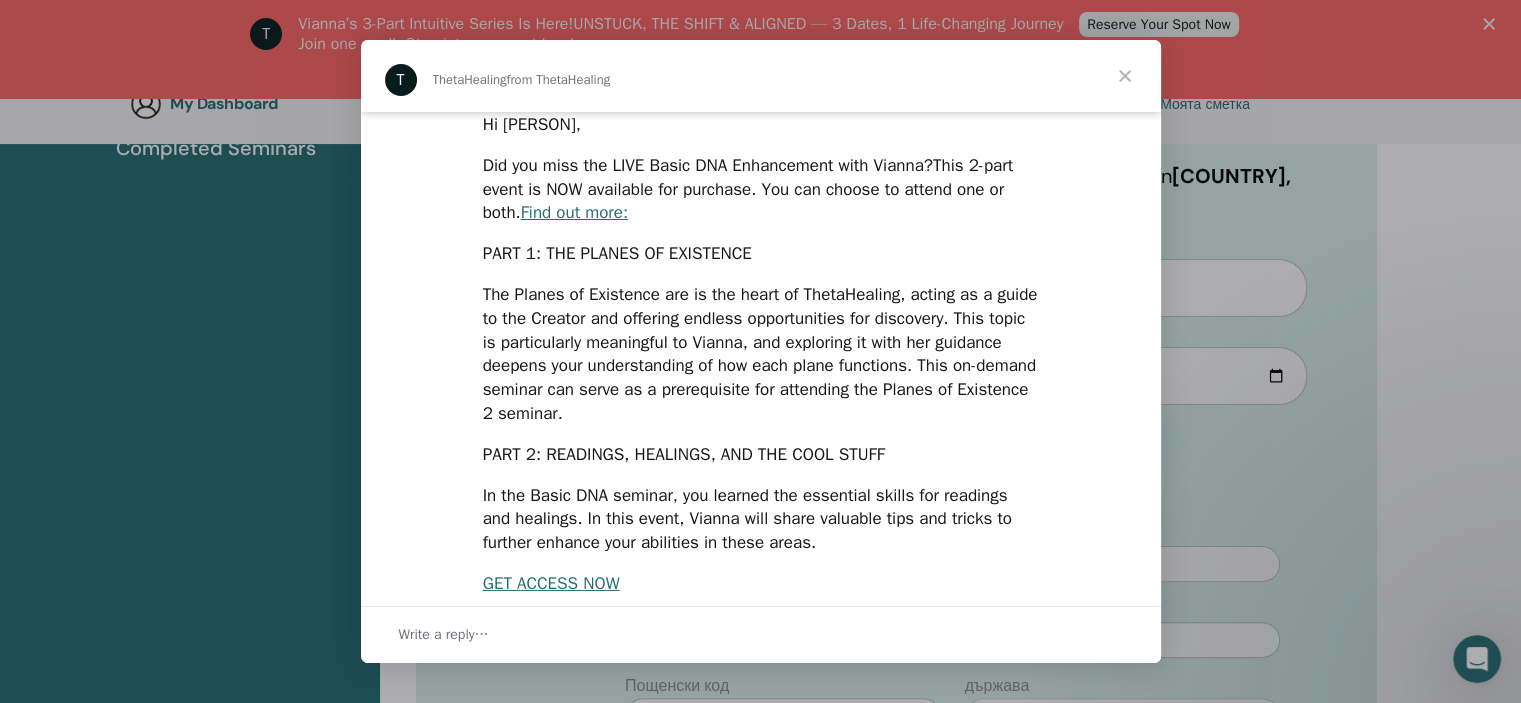 scroll, scrollTop: 0, scrollLeft: 0, axis: both 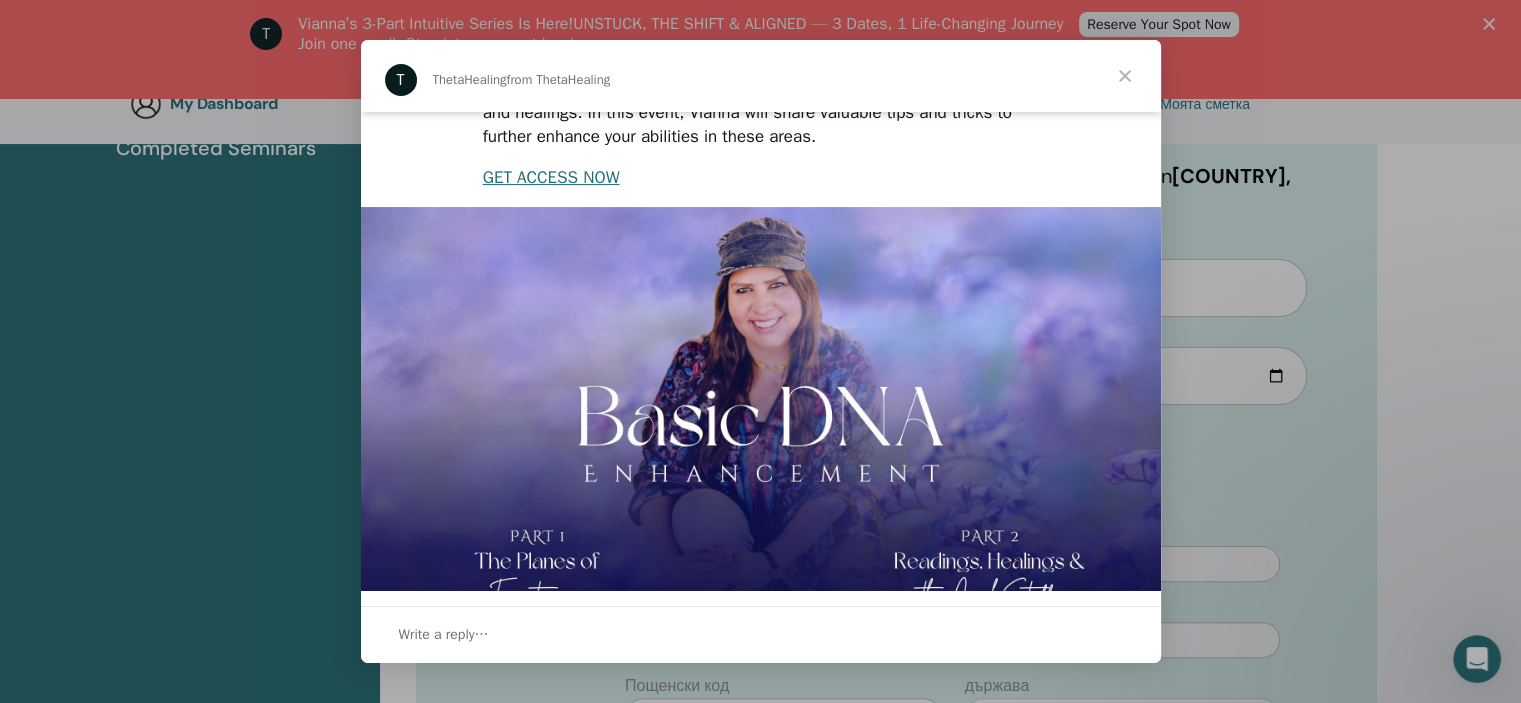 drag, startPoint x: 887, startPoint y: 57, endPoint x: 738, endPoint y: 99, distance: 154.80634 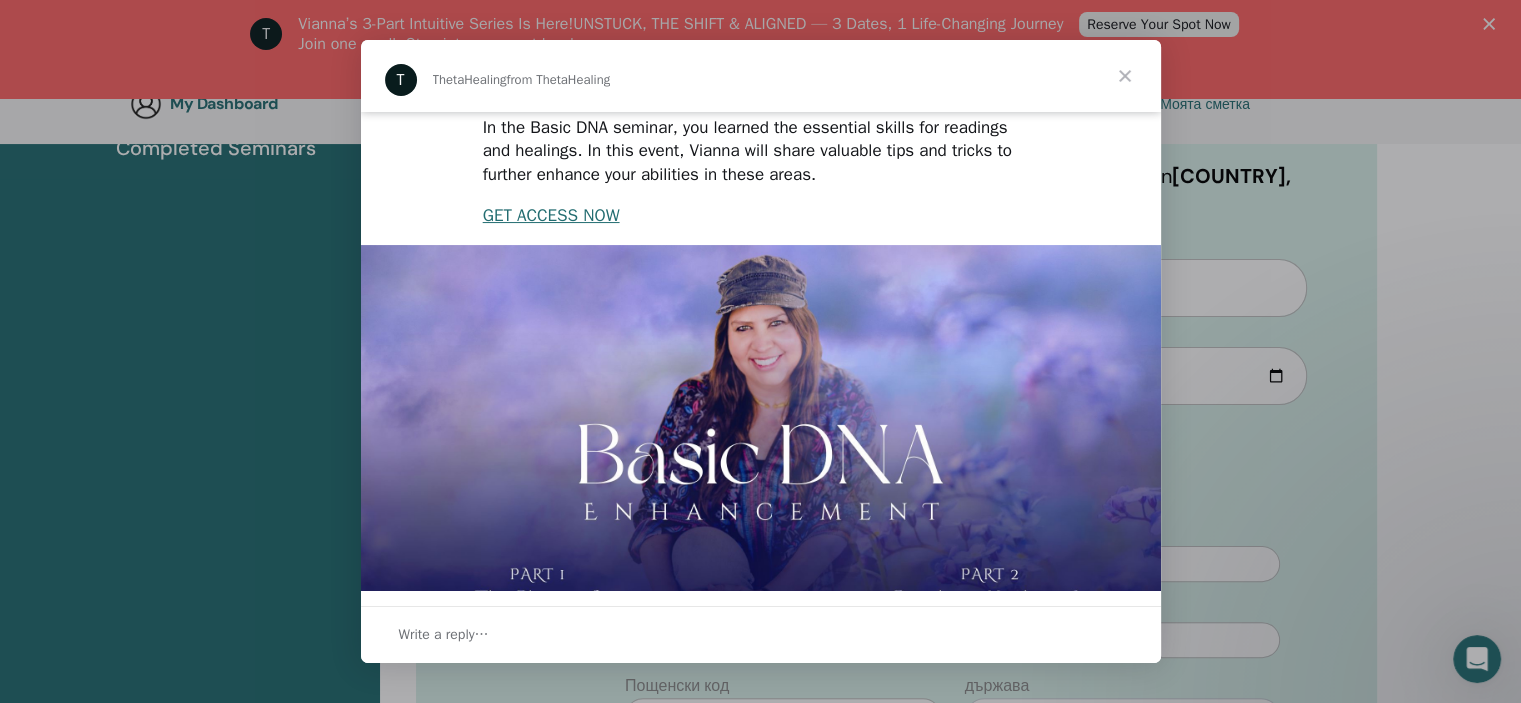 drag, startPoint x: 752, startPoint y: 47, endPoint x: 528, endPoint y: -1, distance: 229.08514 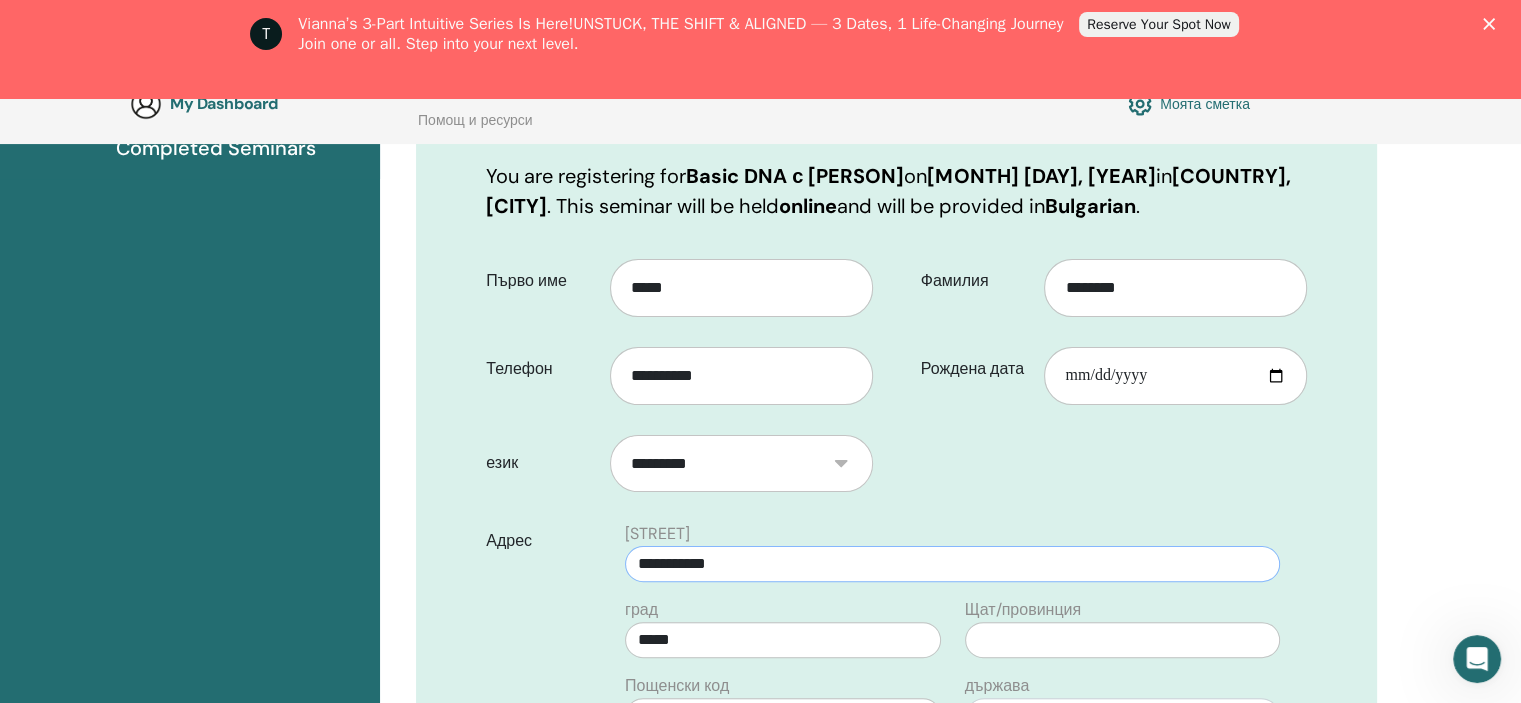 click on "**********" at bounding box center [952, 564] 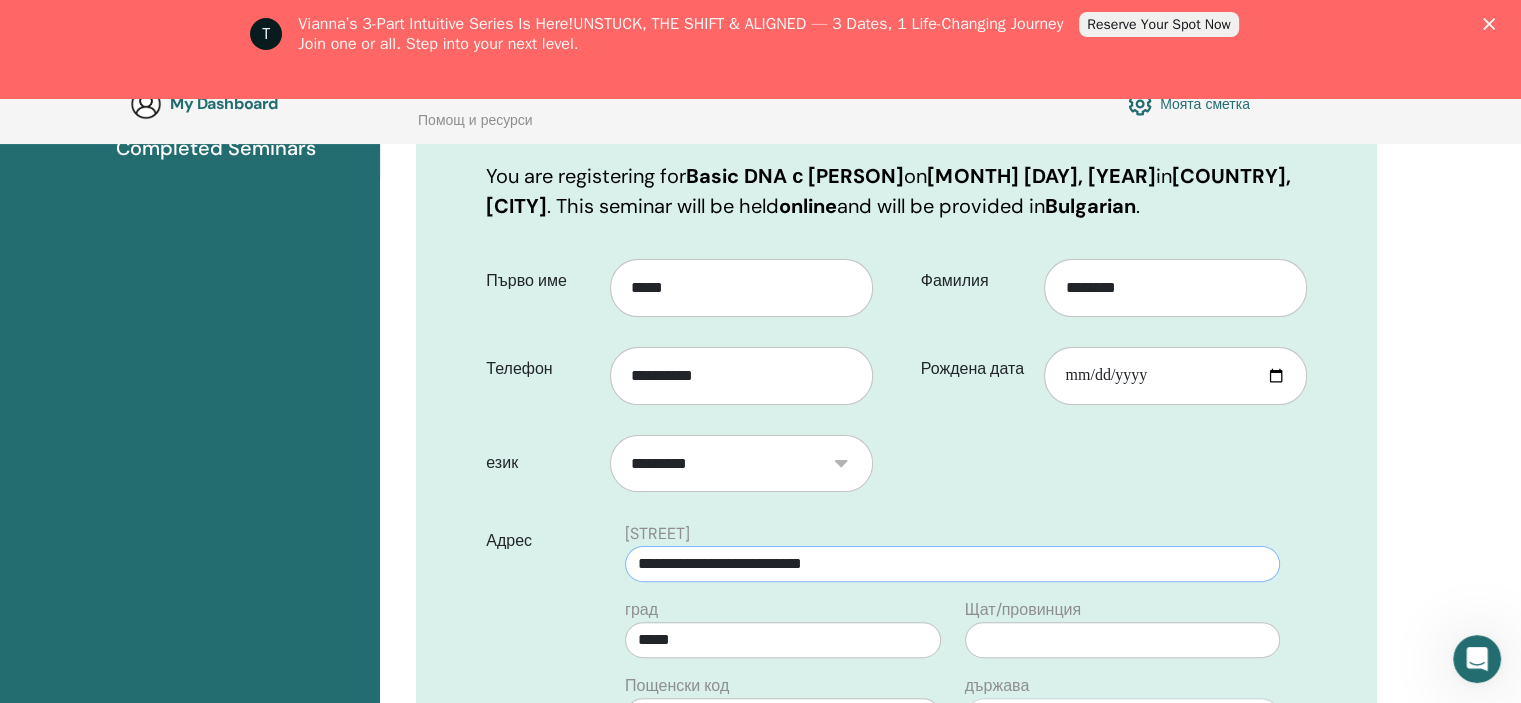 click on "**********" at bounding box center [952, 564] 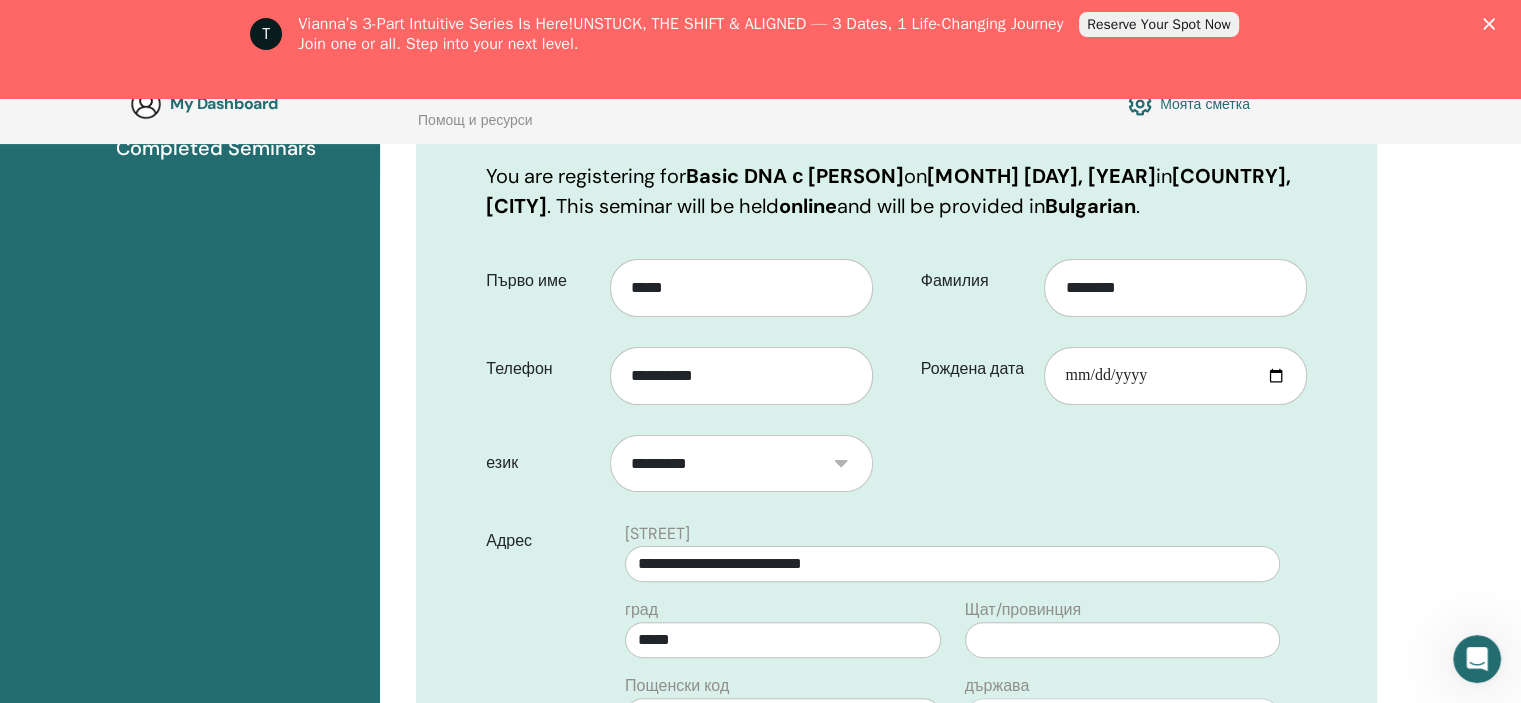 click on "**********" at bounding box center [950, 955] 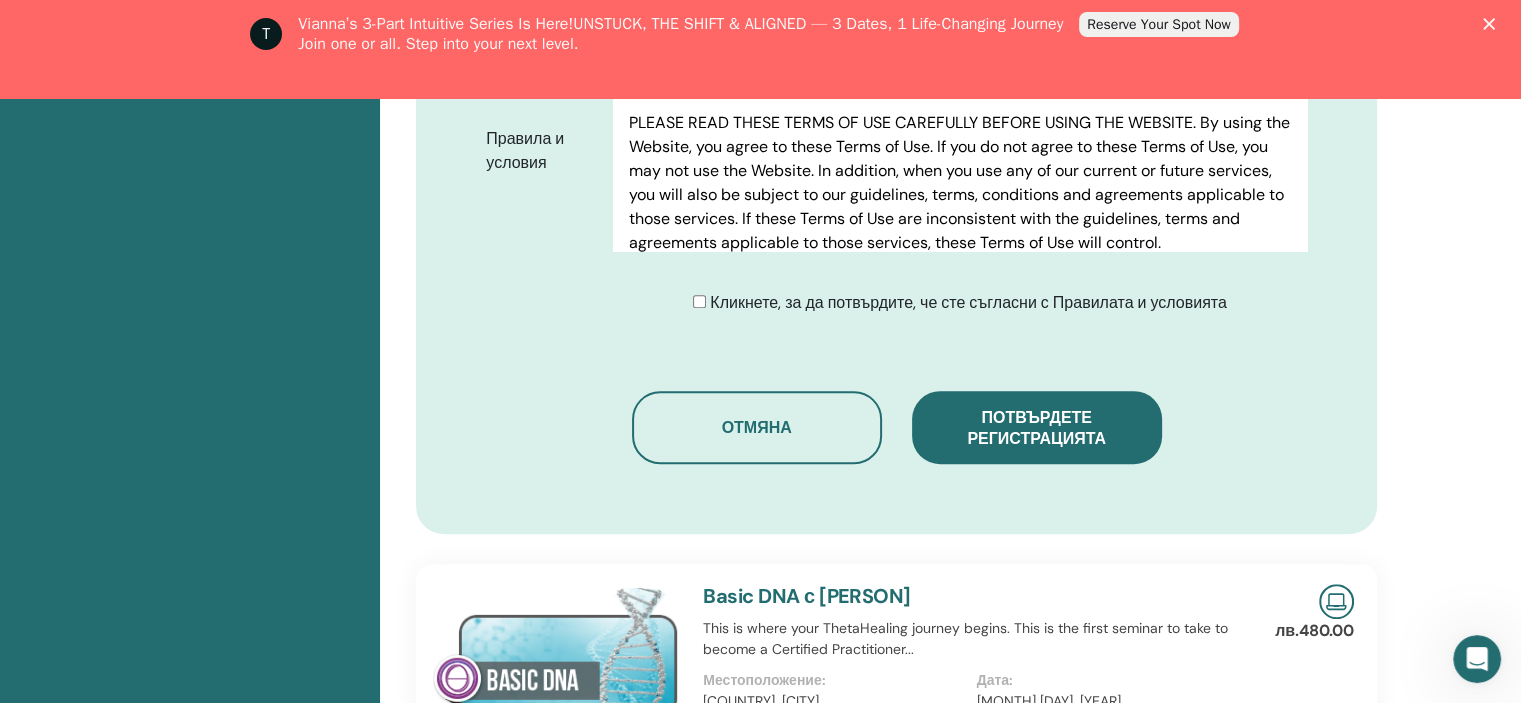 scroll, scrollTop: 1240, scrollLeft: 0, axis: vertical 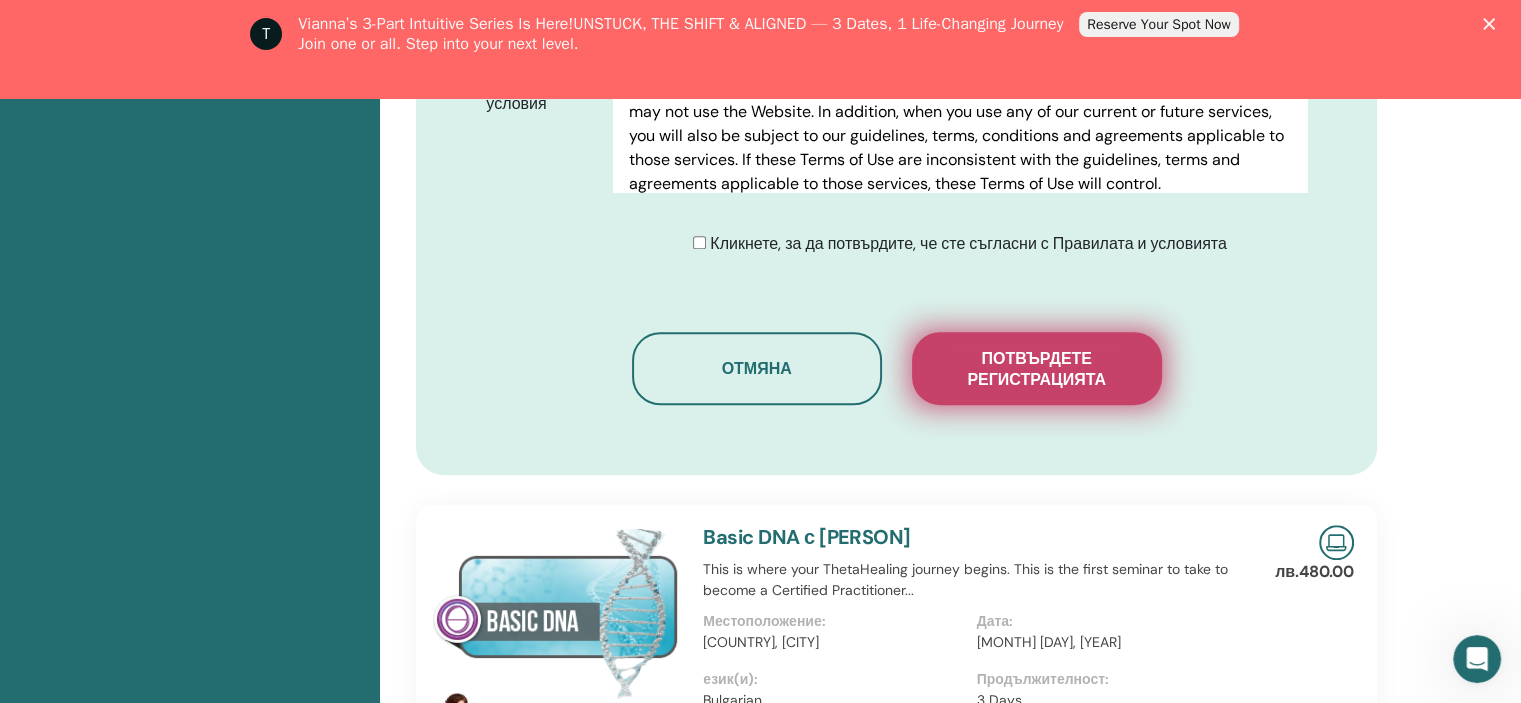 click on "Потвърдете регистрацията" at bounding box center (1037, 369) 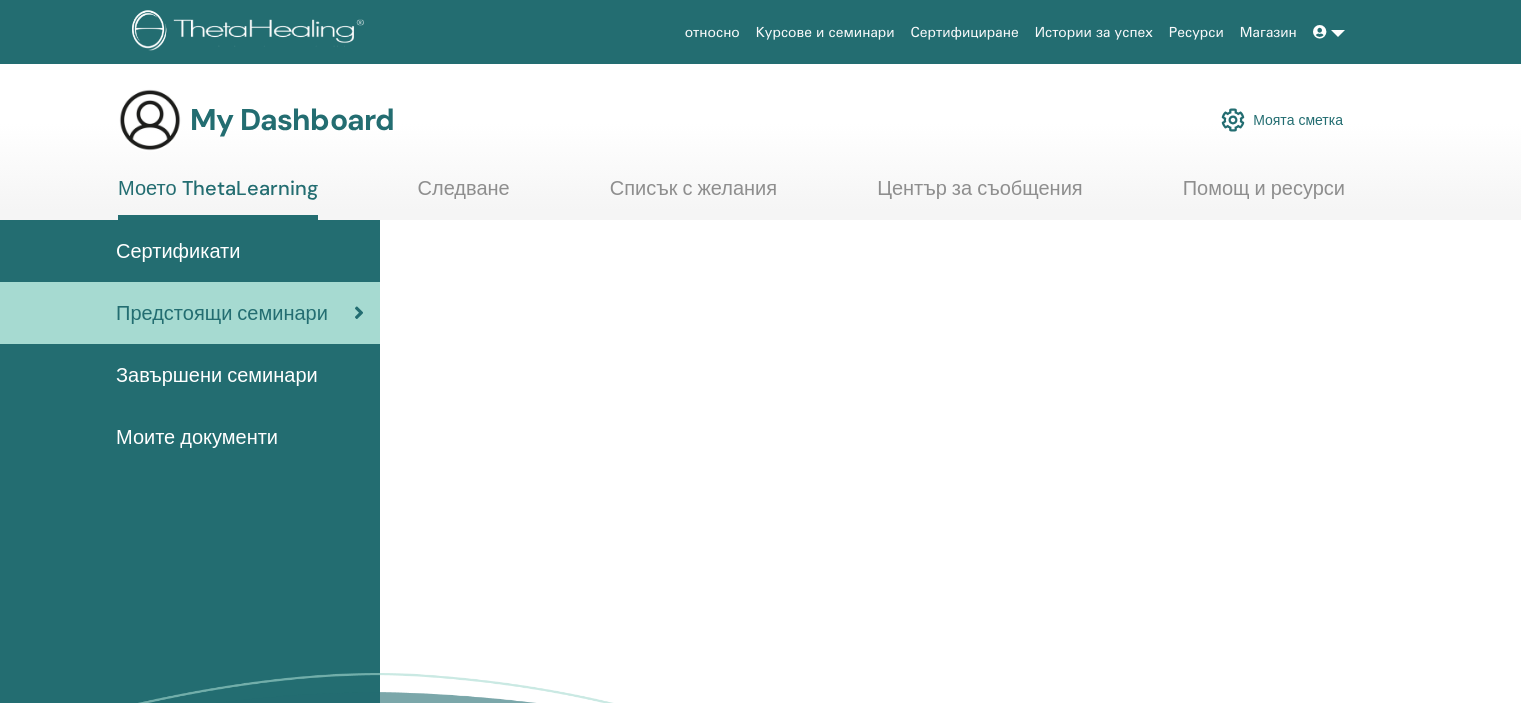 scroll, scrollTop: 0, scrollLeft: 0, axis: both 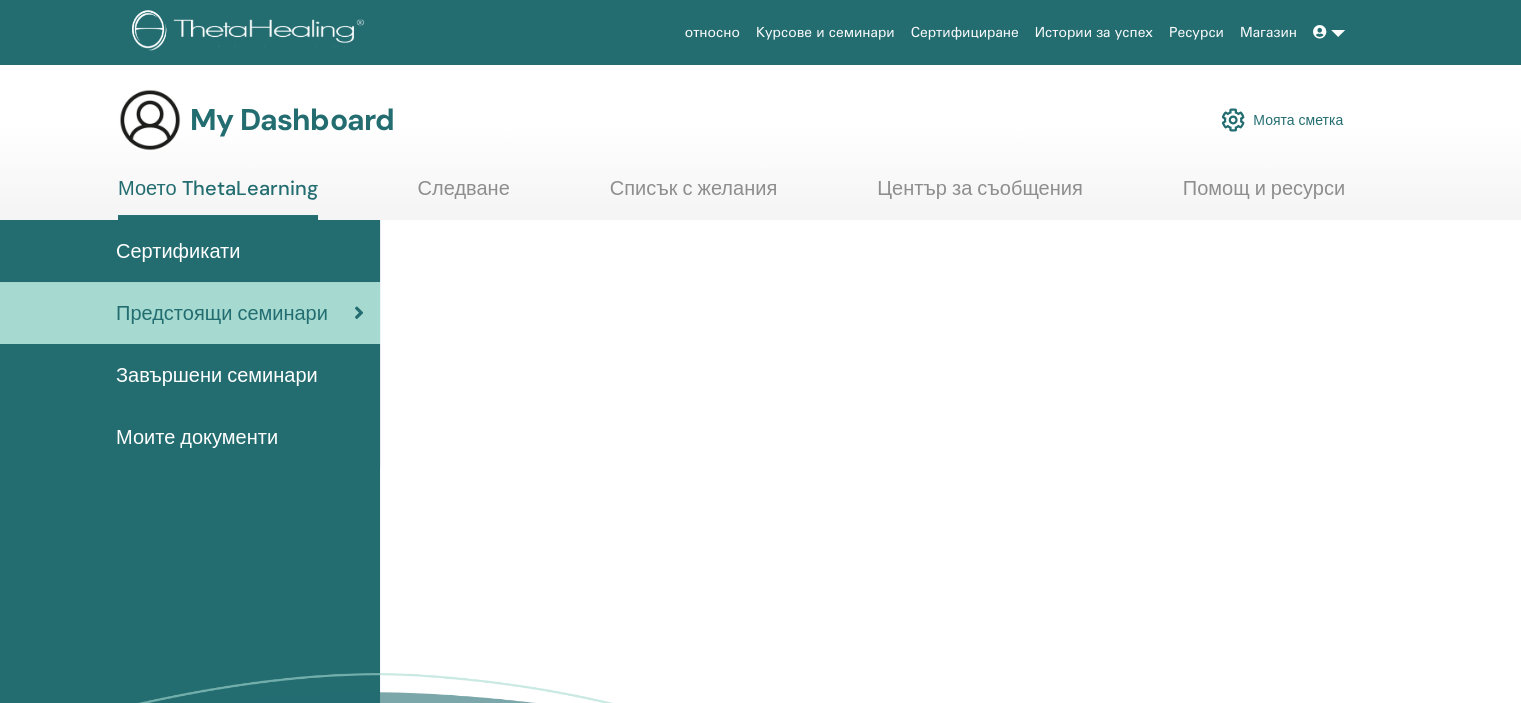 click at bounding box center (1320, 32) 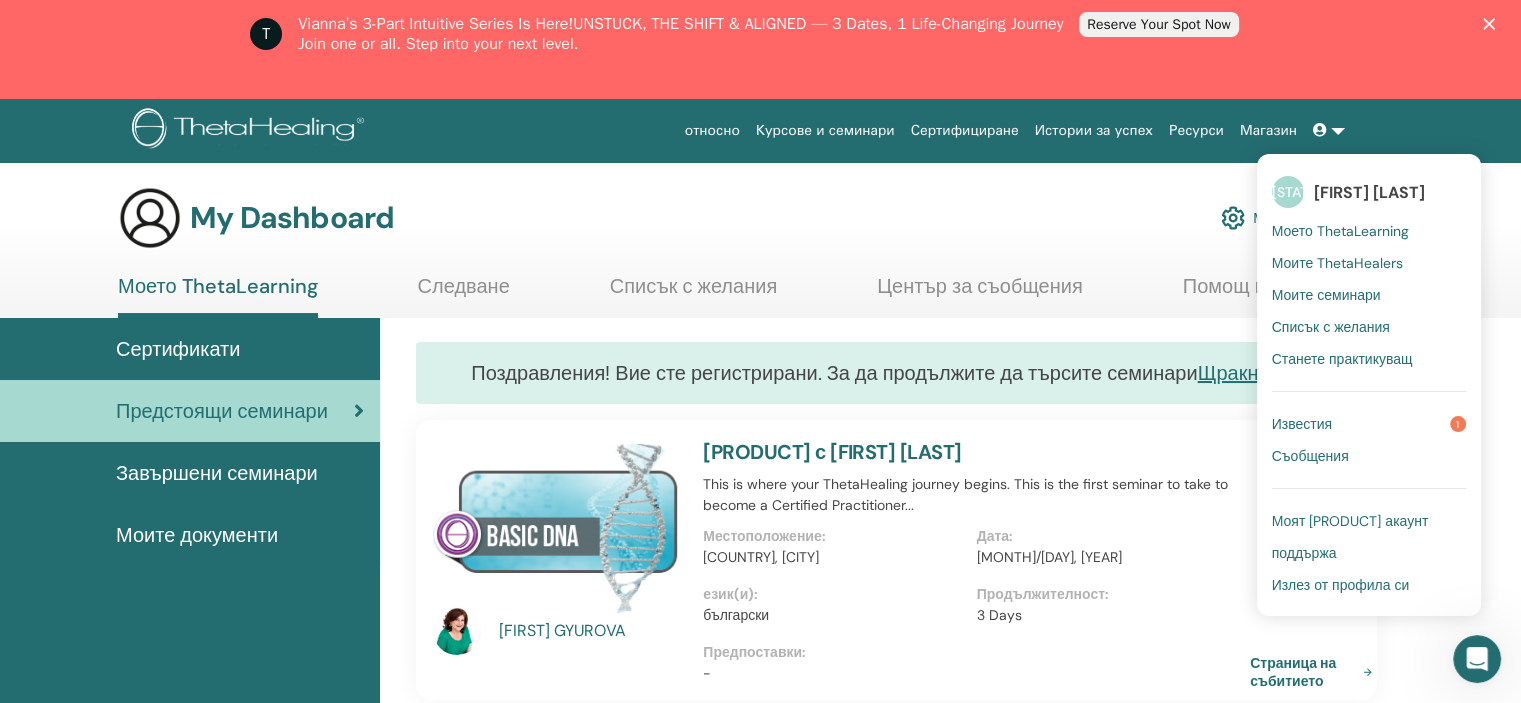 scroll, scrollTop: 0, scrollLeft: 0, axis: both 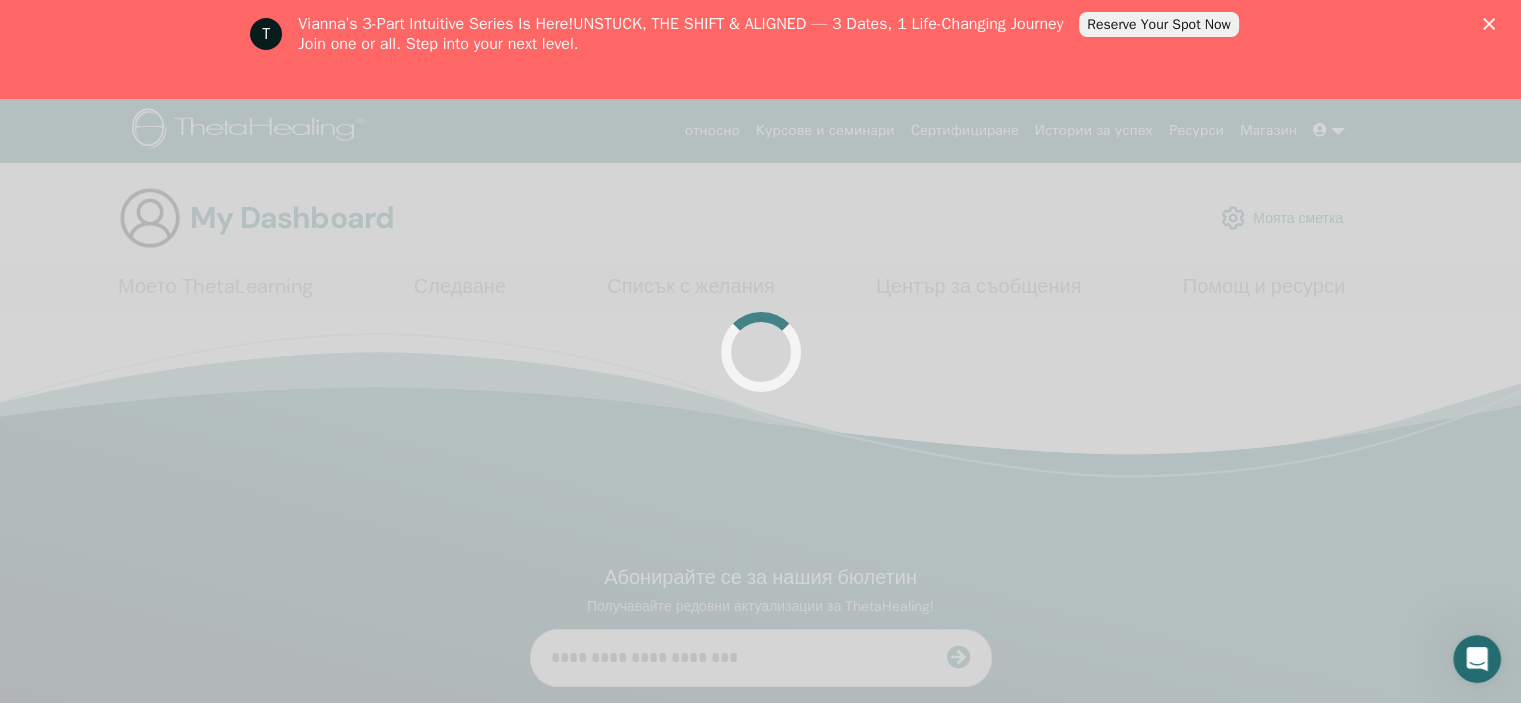 click 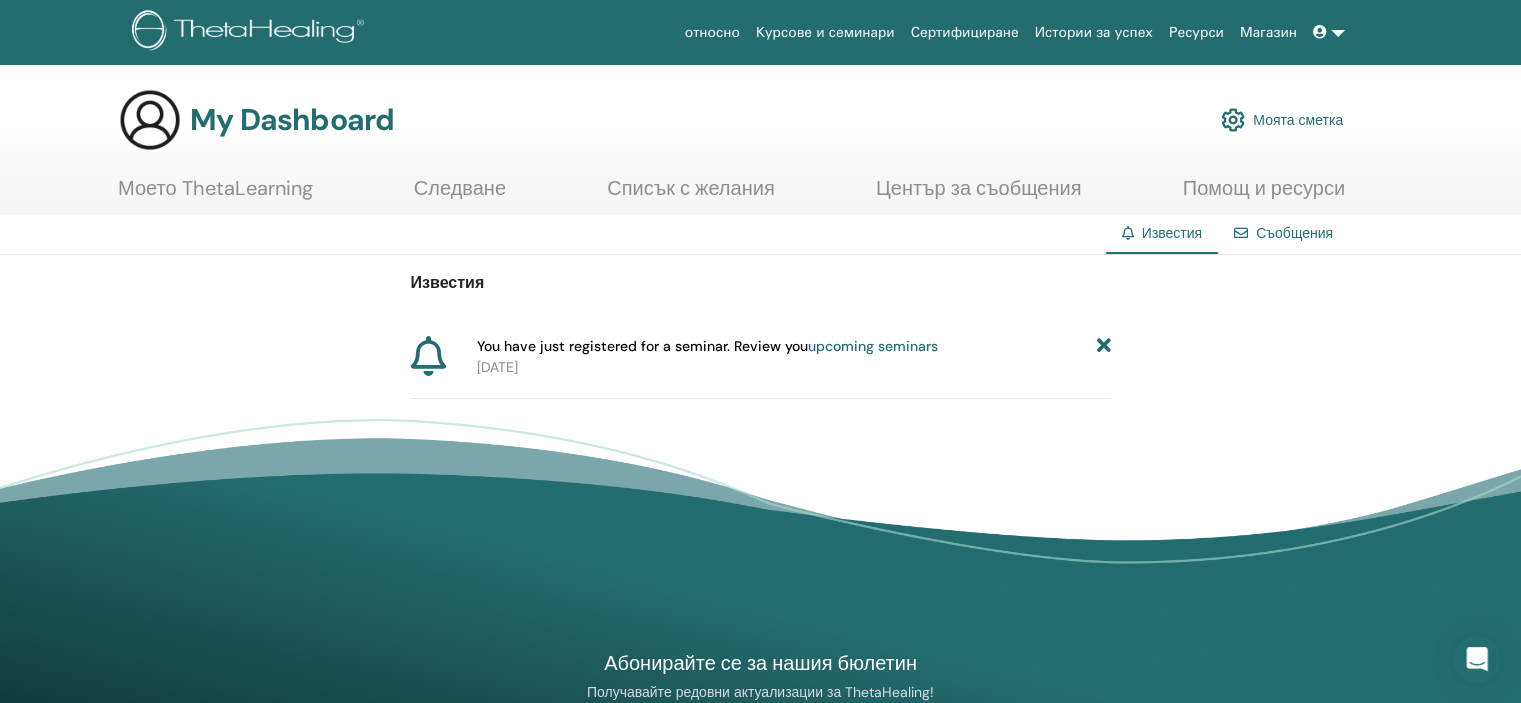 click at bounding box center (1329, 32) 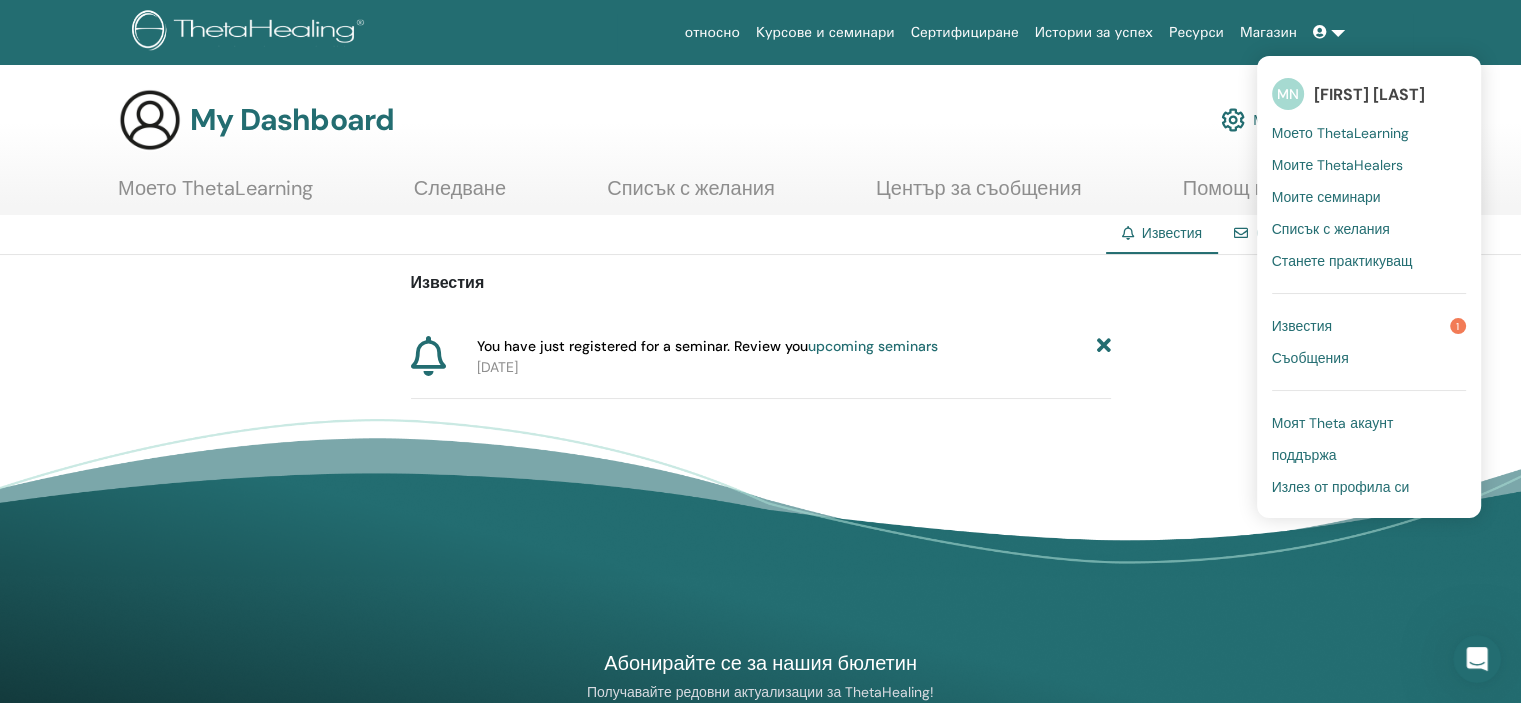 click on "Моят Theta акаунт" at bounding box center (1333, 423) 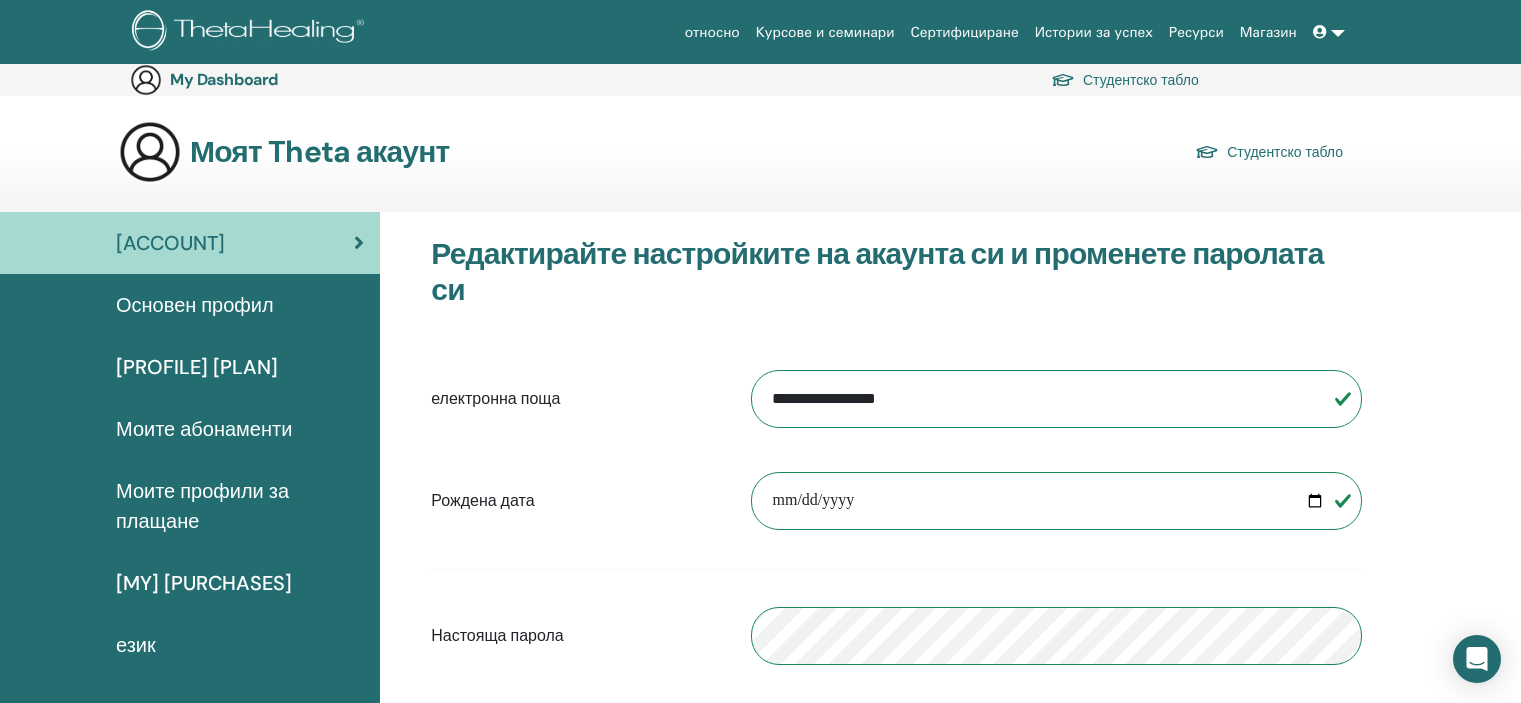 scroll, scrollTop: 538, scrollLeft: 0, axis: vertical 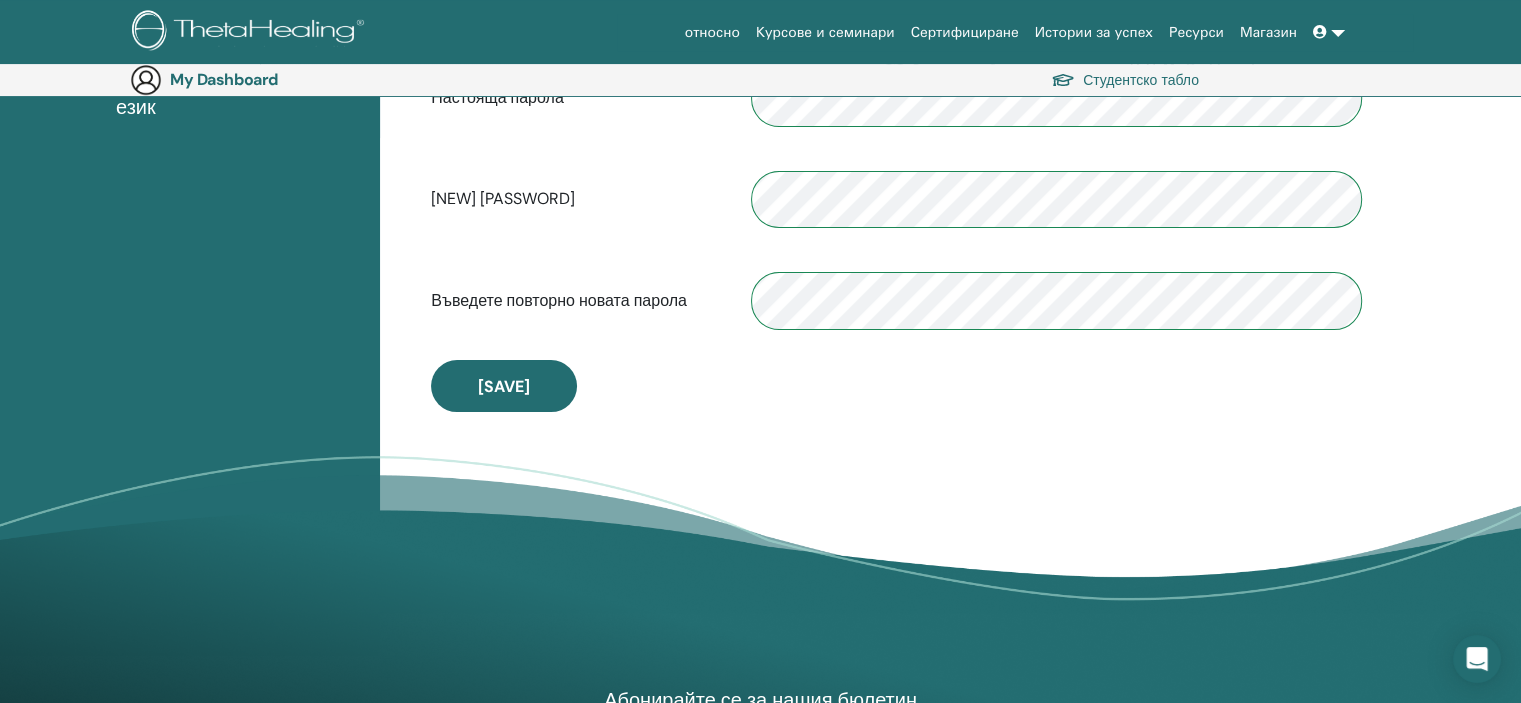 click on "[SAVE]" at bounding box center [504, 386] 